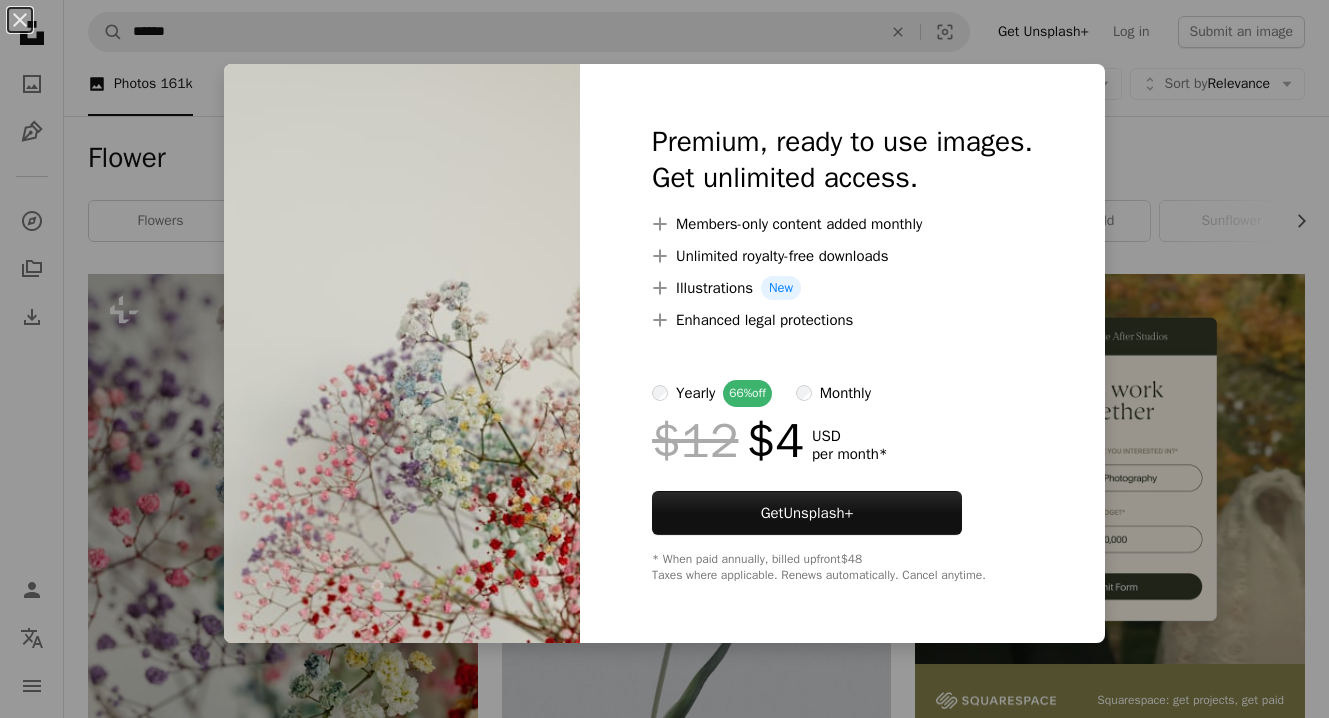 scroll, scrollTop: 19368, scrollLeft: 0, axis: vertical 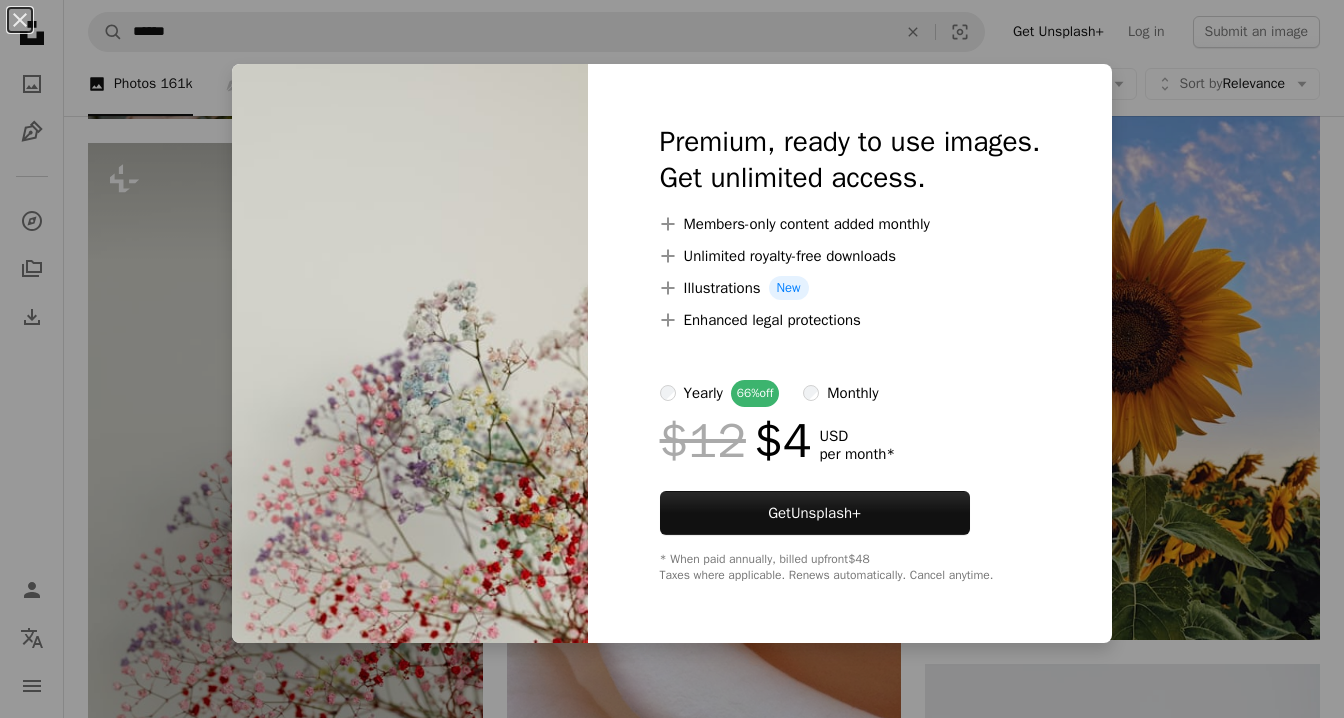 click on "monthly" at bounding box center (852, 393) 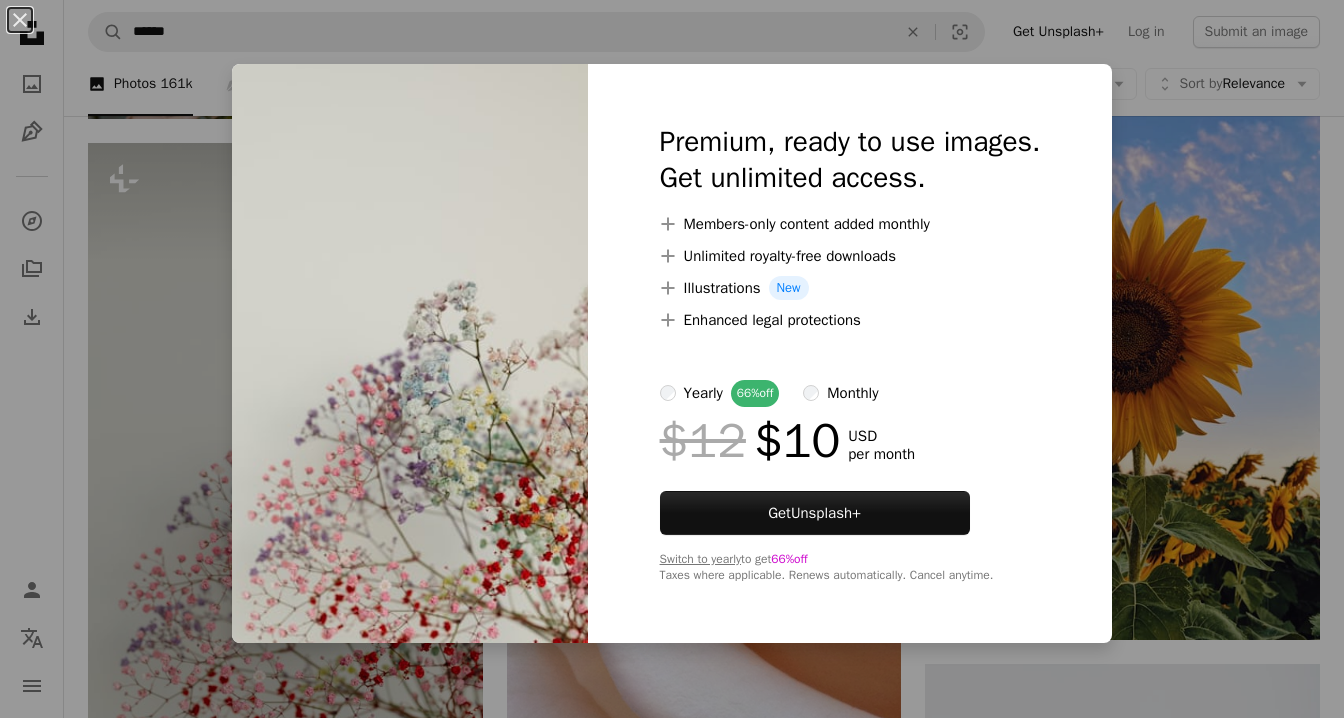 click on "An X shape Premium, ready to use images. Get unlimited access. A plus sign Members-only content added monthly A plus sign Unlimited royalty-free downloads A plus sign Illustrations  New A plus sign Enhanced legal protections yearly 66%  off monthly $12   $10 USD per month Get  Unsplash+ Switch to yearly  to get  66%  off Taxes where applicable. Renews automatically. Cancel anytime." at bounding box center (672, 359) 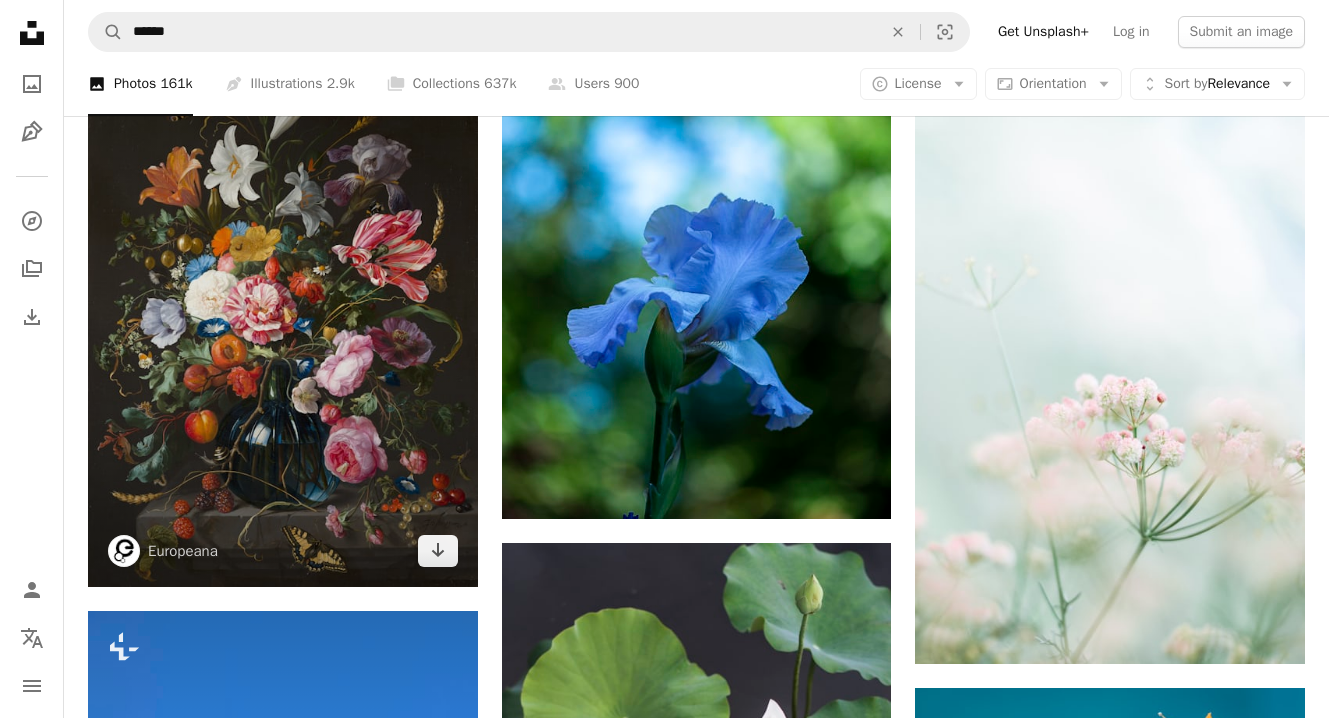 scroll, scrollTop: 20741, scrollLeft: 0, axis: vertical 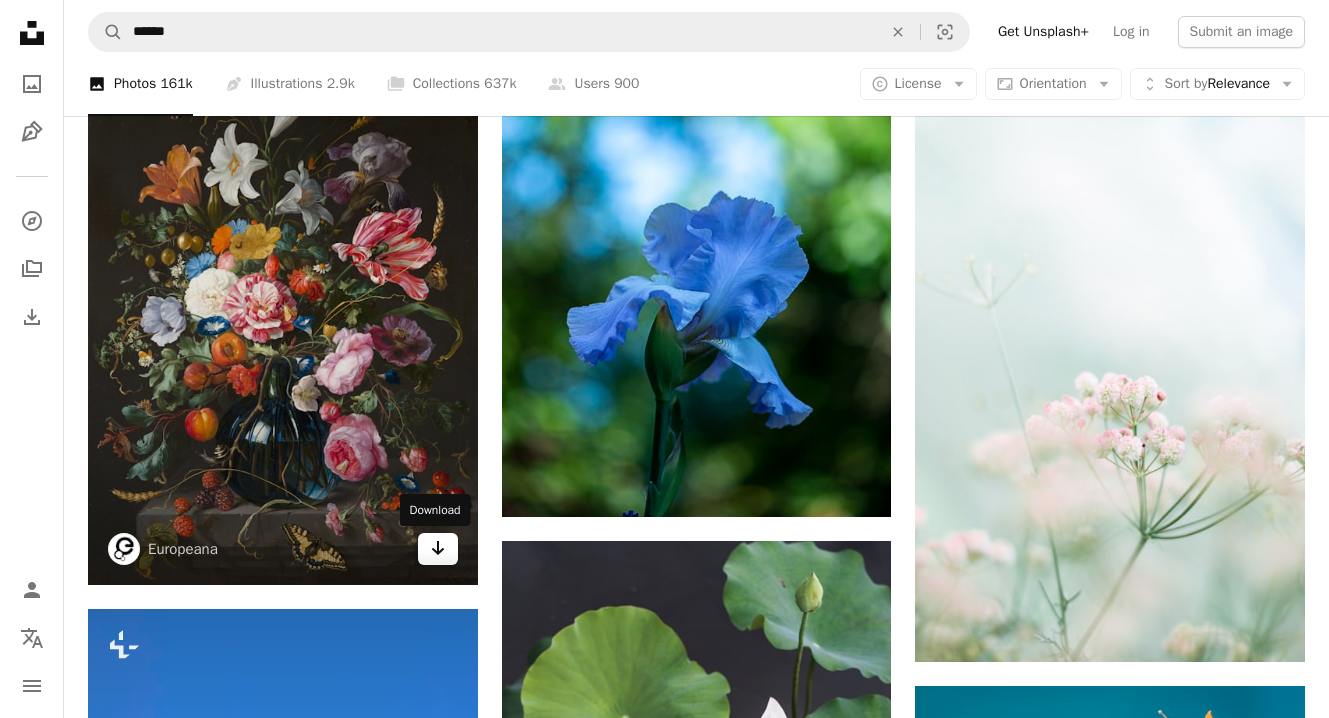 click on "Arrow pointing down" 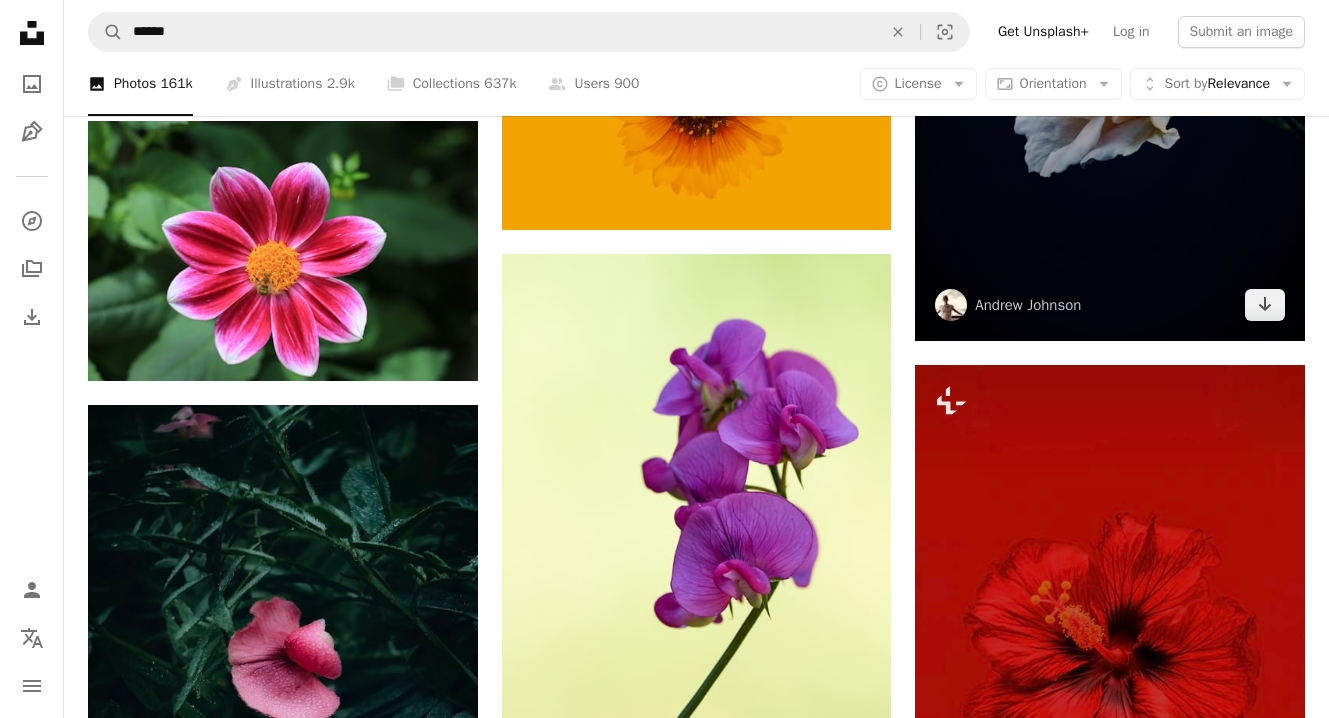 scroll, scrollTop: 23450, scrollLeft: 0, axis: vertical 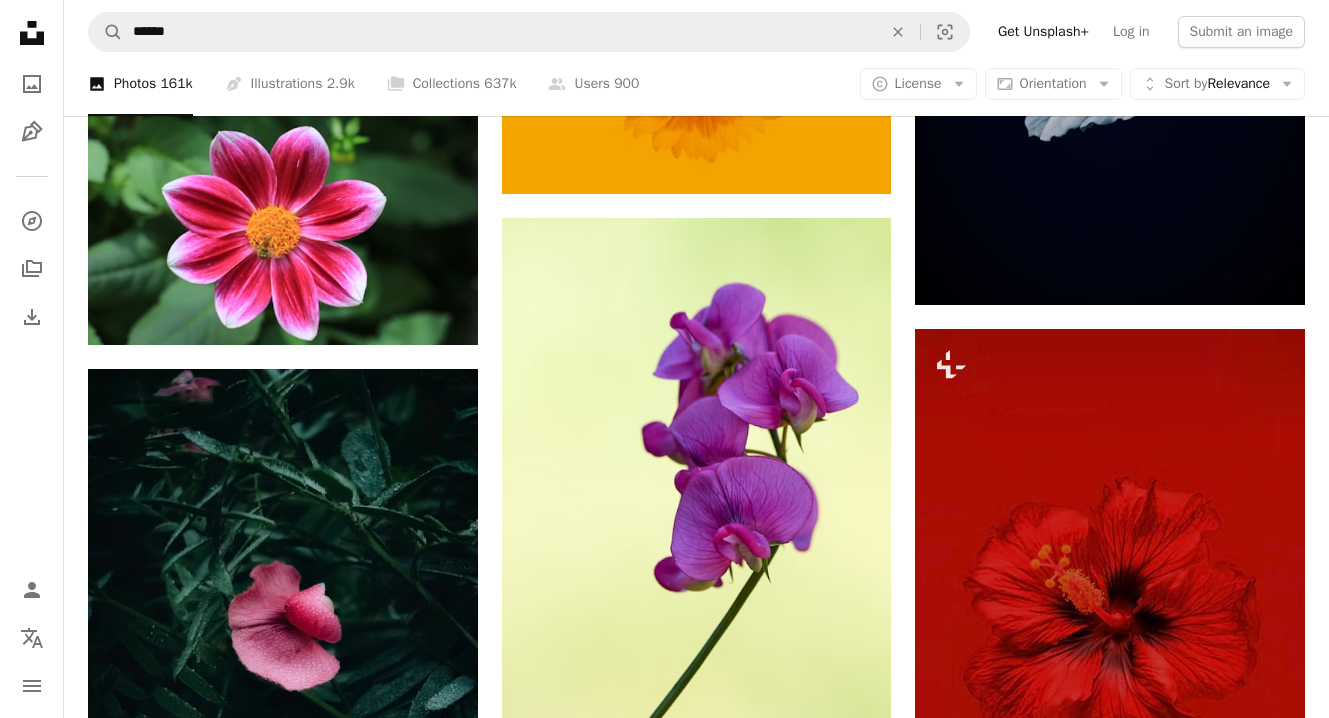 click on "Plus sign for Unsplash+ A heart A plus sign Karolina Grabowska For  Unsplash+ A lock   Download A heart A plus sign Meriç Dağlı Arrow pointing down A heart A plus sign RoonZ nl Arrow pointing down A heart A plus sign Saffu Arrow pointing down Plus sign for Unsplash+ A heart A plus sign Andrej Lišakov For  Unsplash+ A lock   Download Plus sign for Unsplash+ A heart A plus sign Karolina Grabowska For  Unsplash+ A lock   Download A heart A plus sign Göran Eidens Arrow pointing down A heart A plus sign MIO ITO Available for hire A checkmark inside of a circle Arrow pointing down A heart A plus sign Quino Al Arrow pointing down A heart A plus sign Han Chenxu Available for hire A checkmark inside of a circle Arrow pointing down –– ––– –––  –– ––– –  ––– –––  ––––  –   – –– –––  – – ––– –– –– –––– –– Squarespace: get customers and grow Get Started Plus sign for Unsplash+ A heart A plus sign Karolina Grabowska For  A lock" at bounding box center (696, -9489) 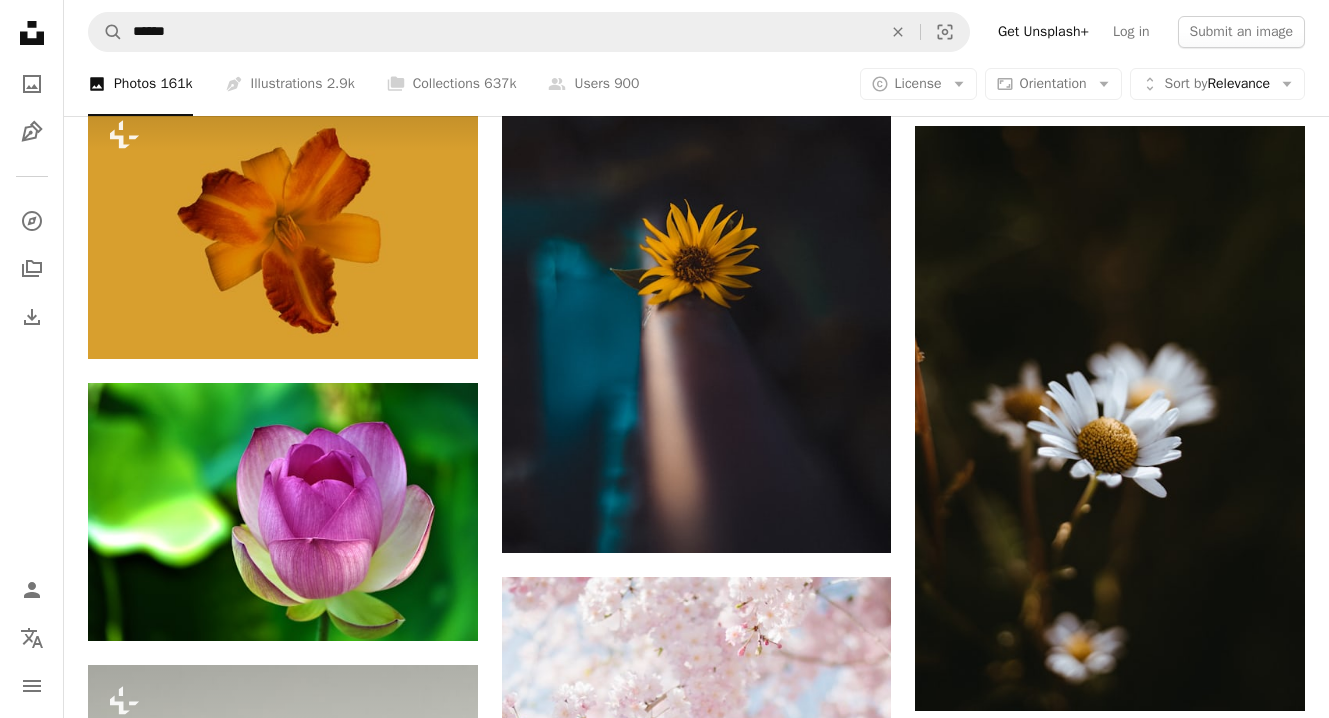 scroll, scrollTop: 26936, scrollLeft: 0, axis: vertical 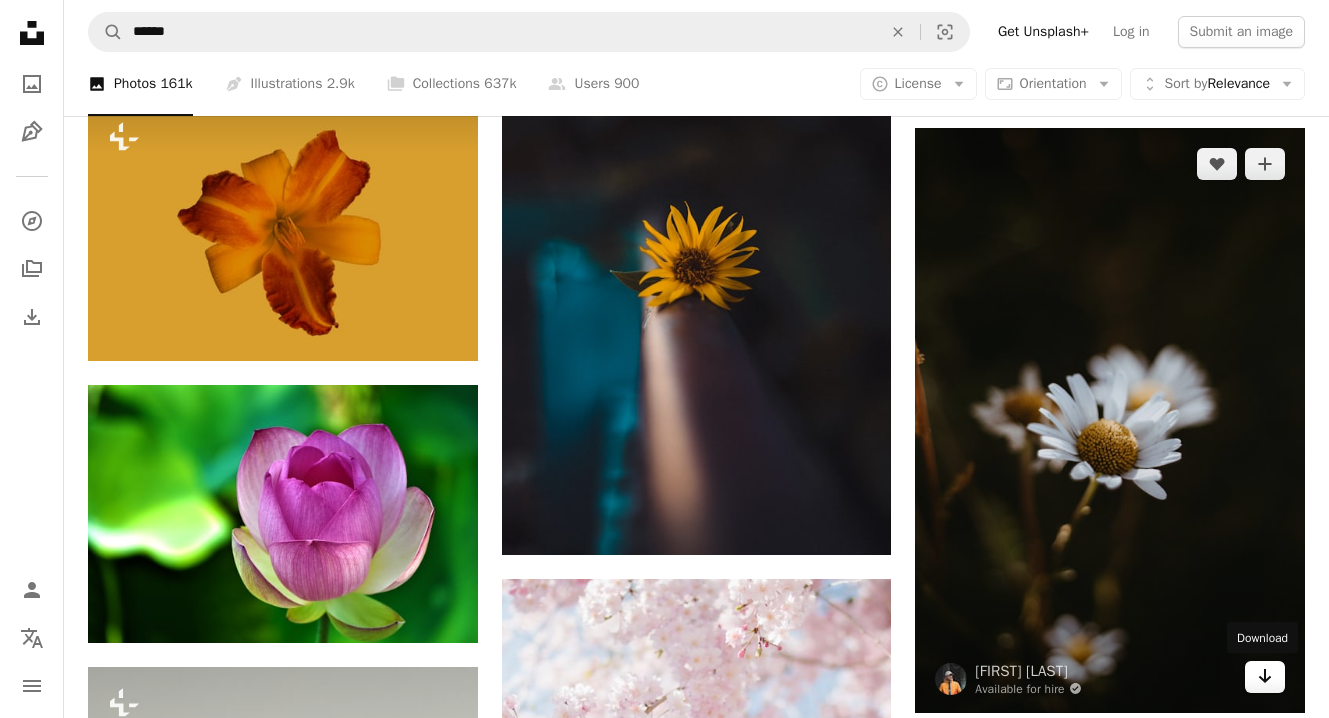 click on "Arrow pointing down" at bounding box center (1265, 677) 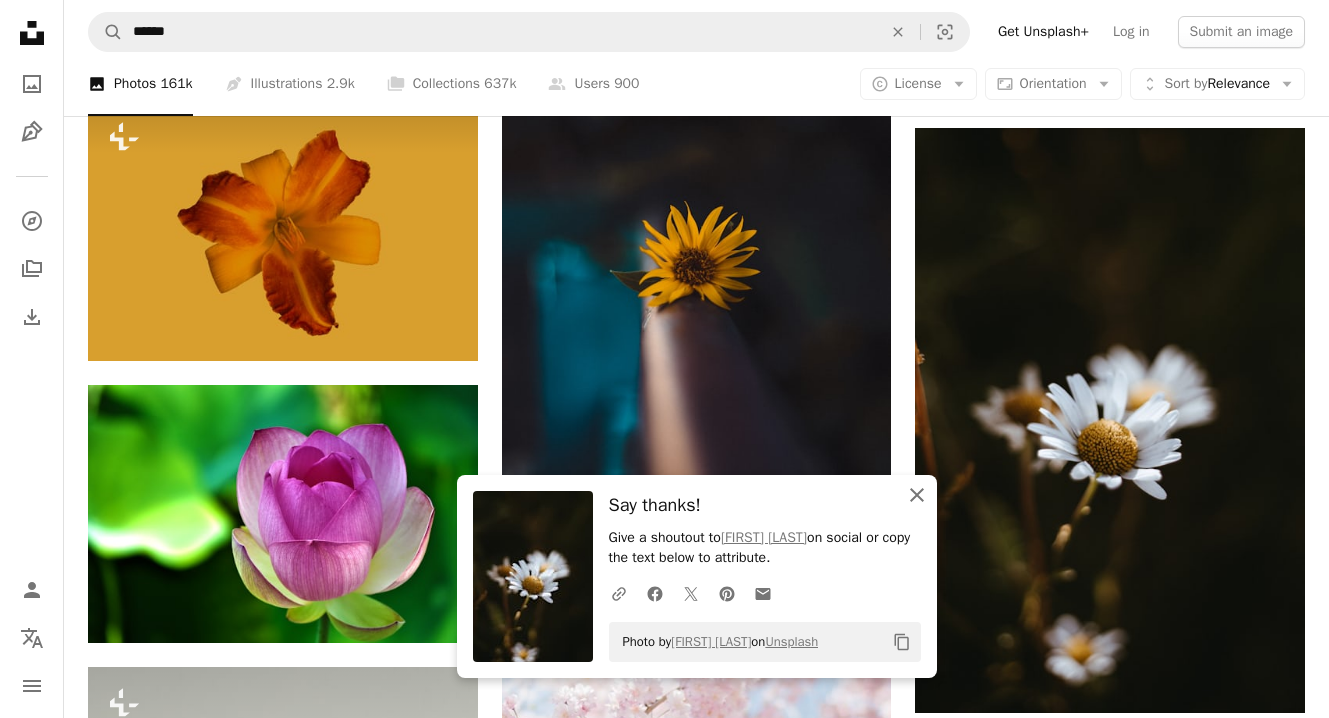 click 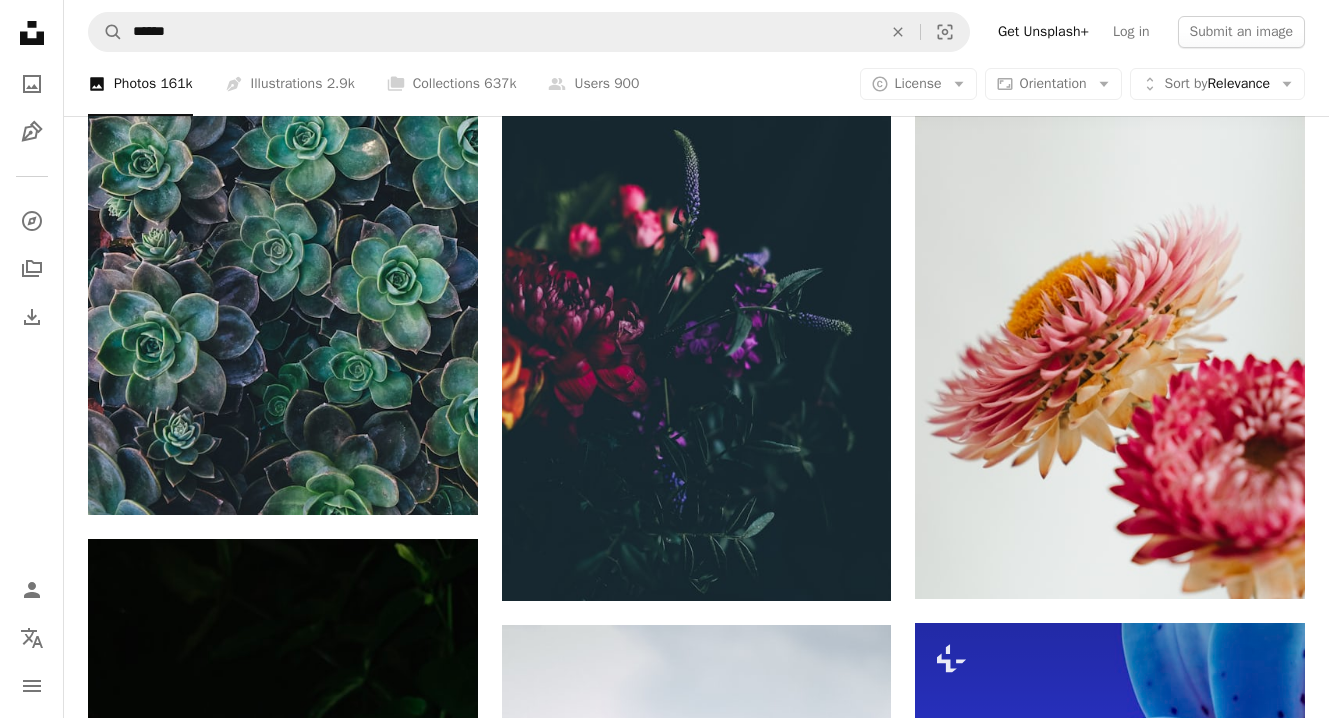 scroll, scrollTop: 30917, scrollLeft: 0, axis: vertical 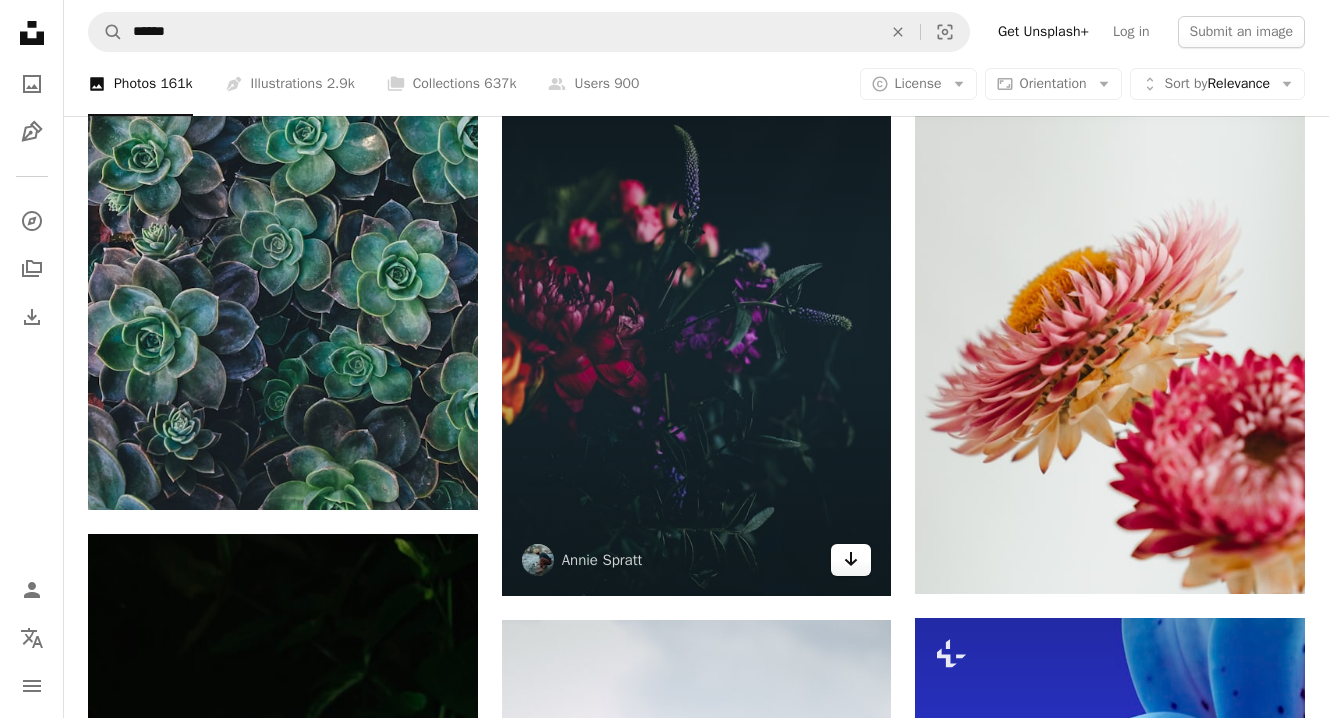 click 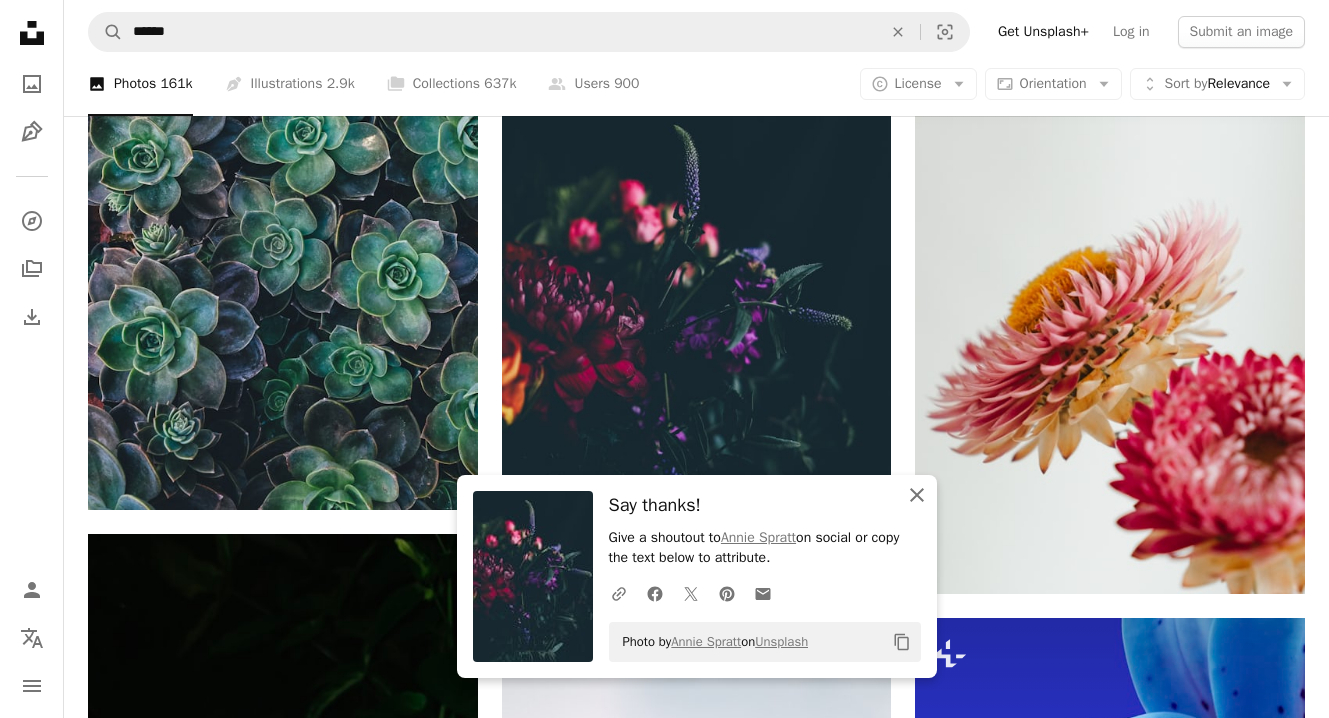 click on "An X shape" 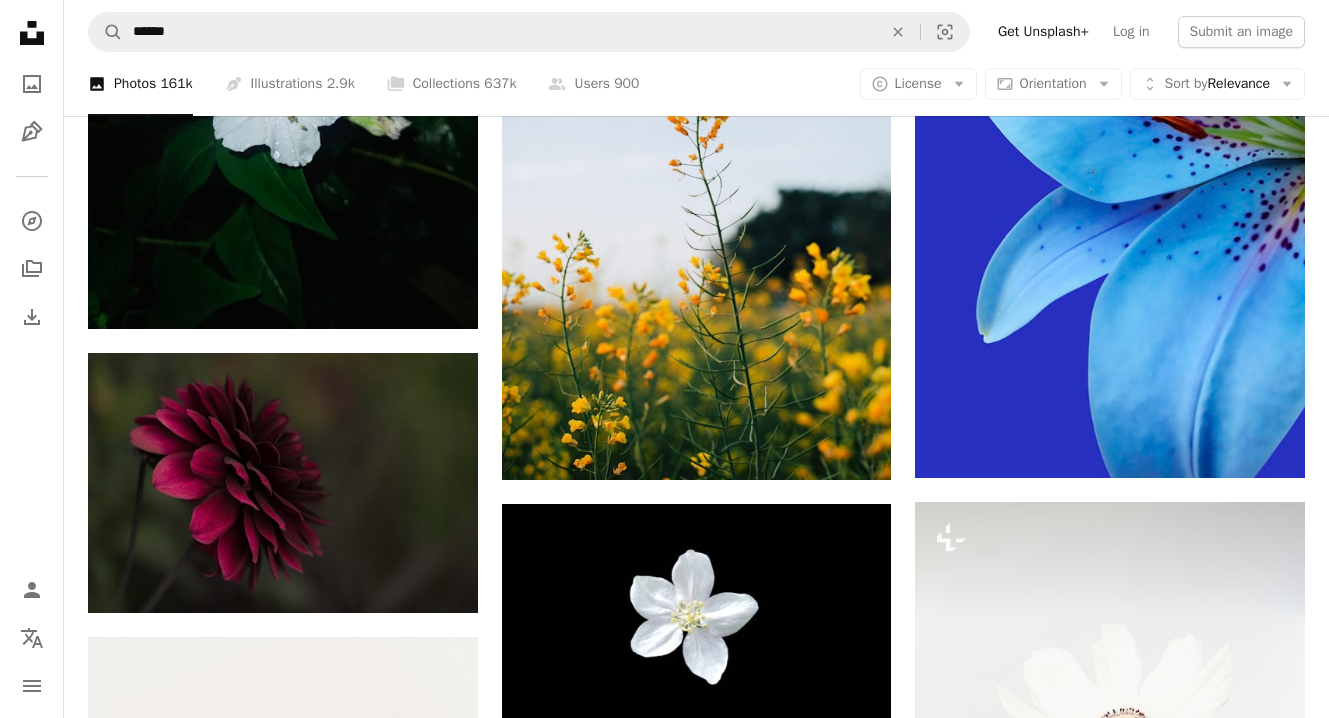 scroll, scrollTop: 31639, scrollLeft: 0, axis: vertical 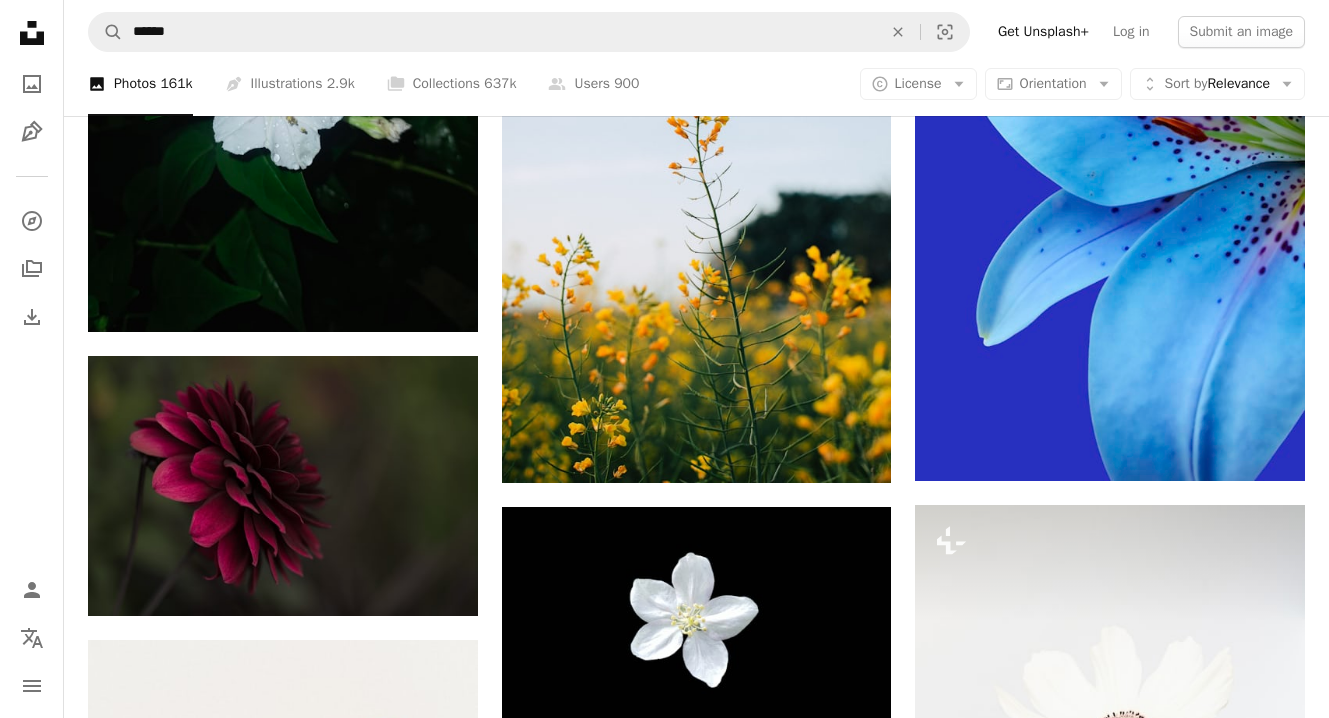 click on "Plus sign for Unsplash+ A heart A plus sign Karolina Grabowska For  Unsplash+ A lock   Download A heart A plus sign Meriç Dağlı Arrow pointing down A heart A plus sign RoonZ nl Arrow pointing down A heart A plus sign Saffu Arrow pointing down Plus sign for Unsplash+ A heart A plus sign Andrej Lišakov For  Unsplash+ A lock   Download Plus sign for Unsplash+ A heart A plus sign Karolina Grabowska For  Unsplash+ A lock   Download A heart A plus sign Göran Eidens Arrow pointing down A heart A plus sign MIO ITO Available for hire A checkmark inside of a circle Arrow pointing down A heart A plus sign Quino Al Arrow pointing down A heart A plus sign Han Chenxu Available for hire A checkmark inside of a circle Arrow pointing down –– ––– –––  –– ––– –  ––– –––  ––––  –   – –– –––  – – ––– –– –– –––– –– Squarespace: get customers and grow Get Started Plus sign for Unsplash+ A heart A plus sign Karolina Grabowska For  A lock" at bounding box center (696, -13100) 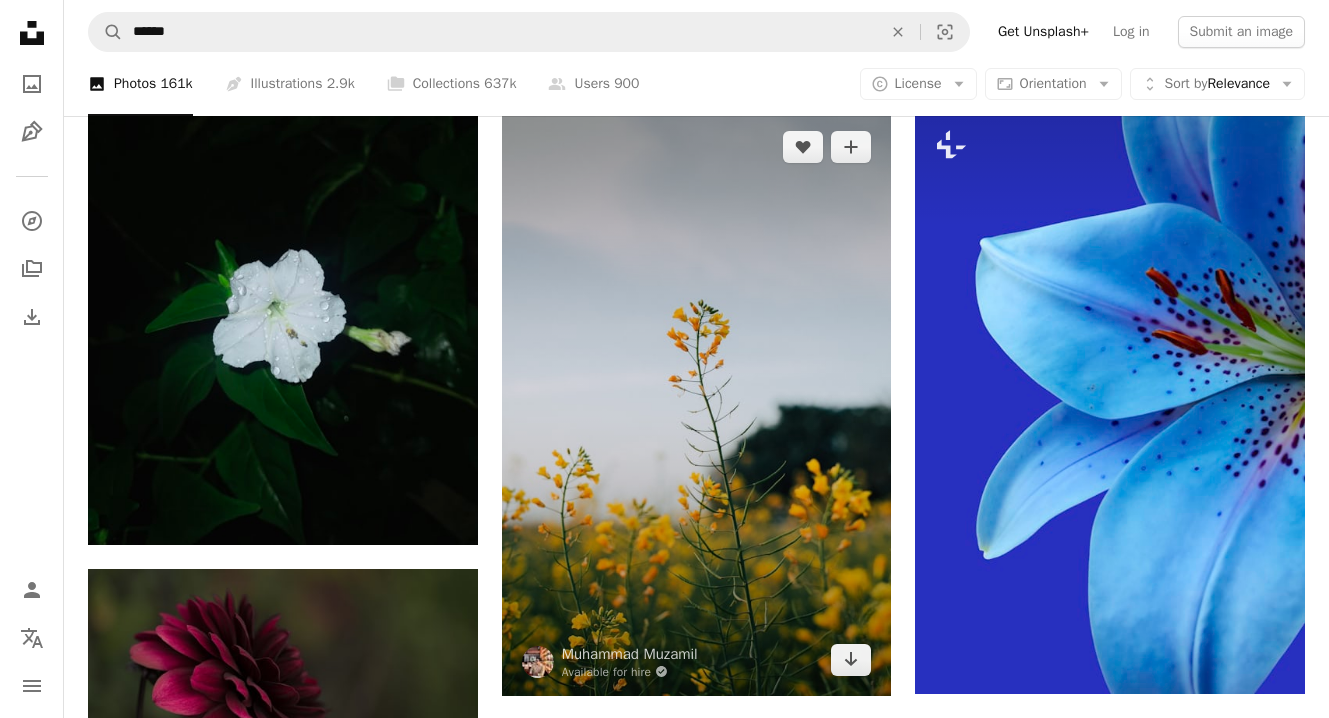 scroll, scrollTop: 31428, scrollLeft: 0, axis: vertical 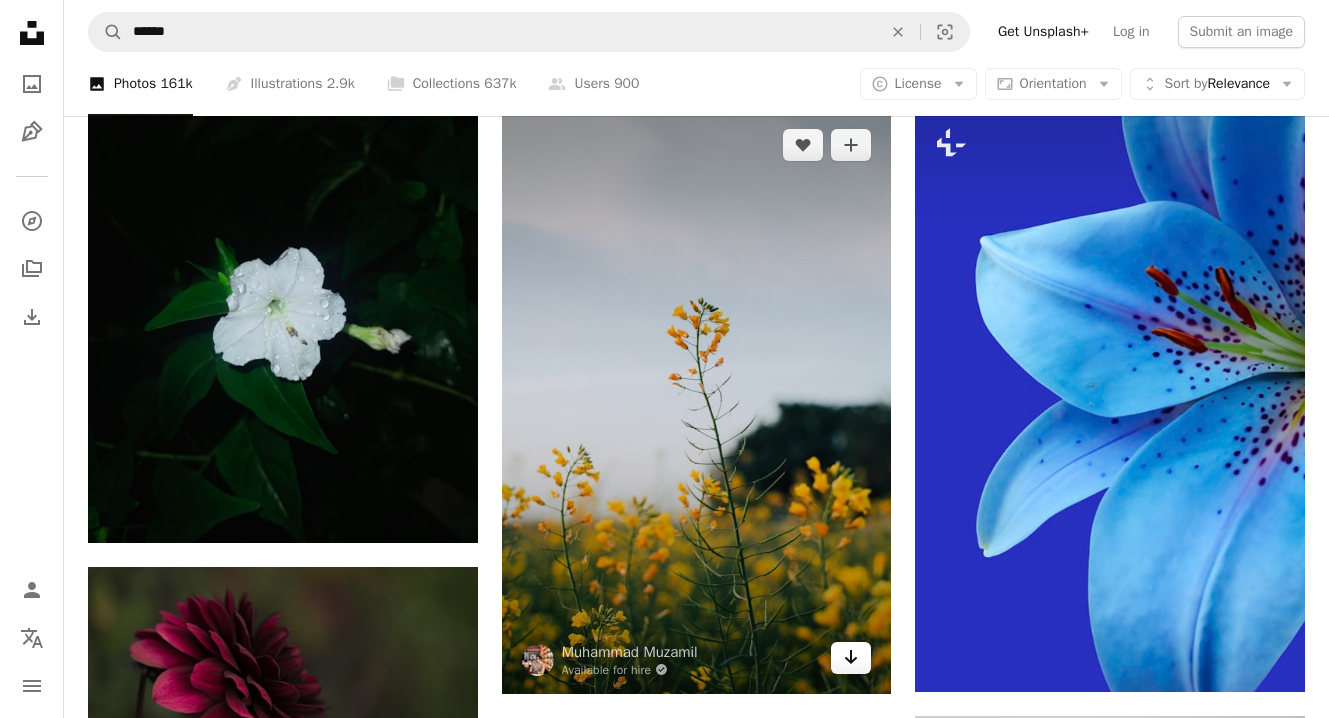 click on "Arrow pointing down" at bounding box center [851, 658] 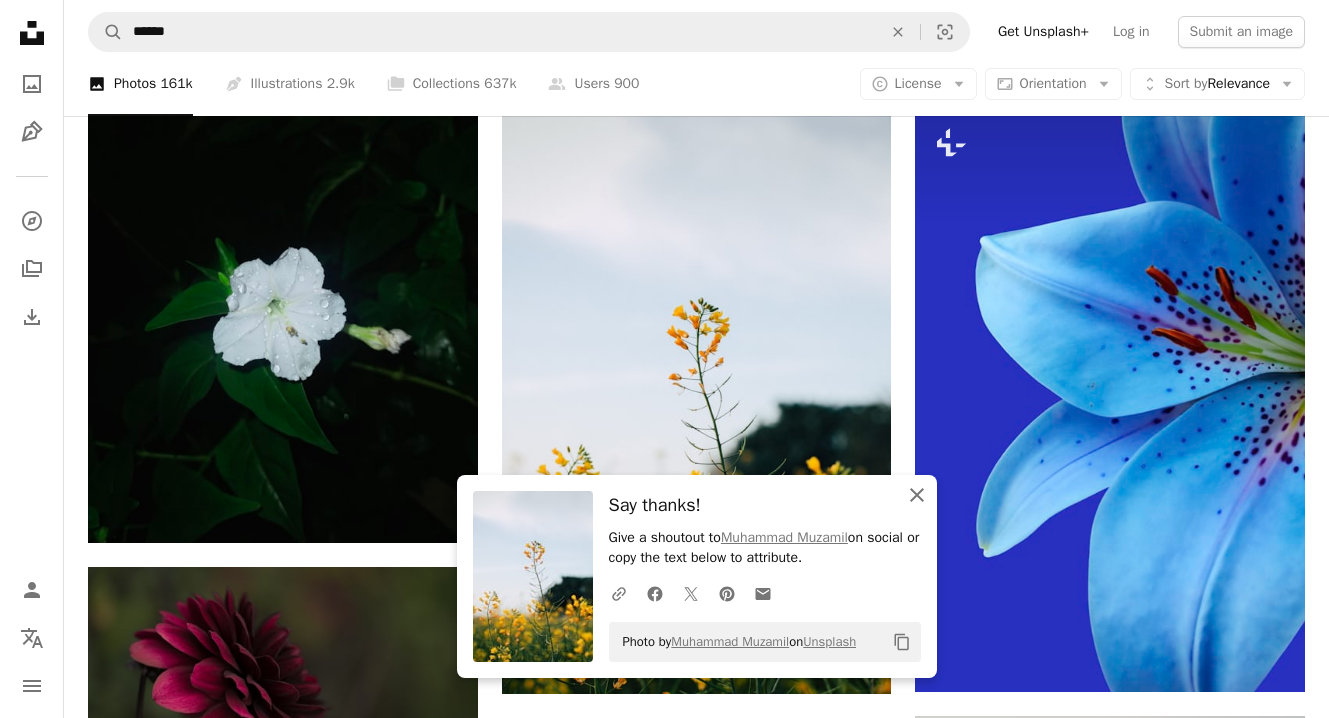 click 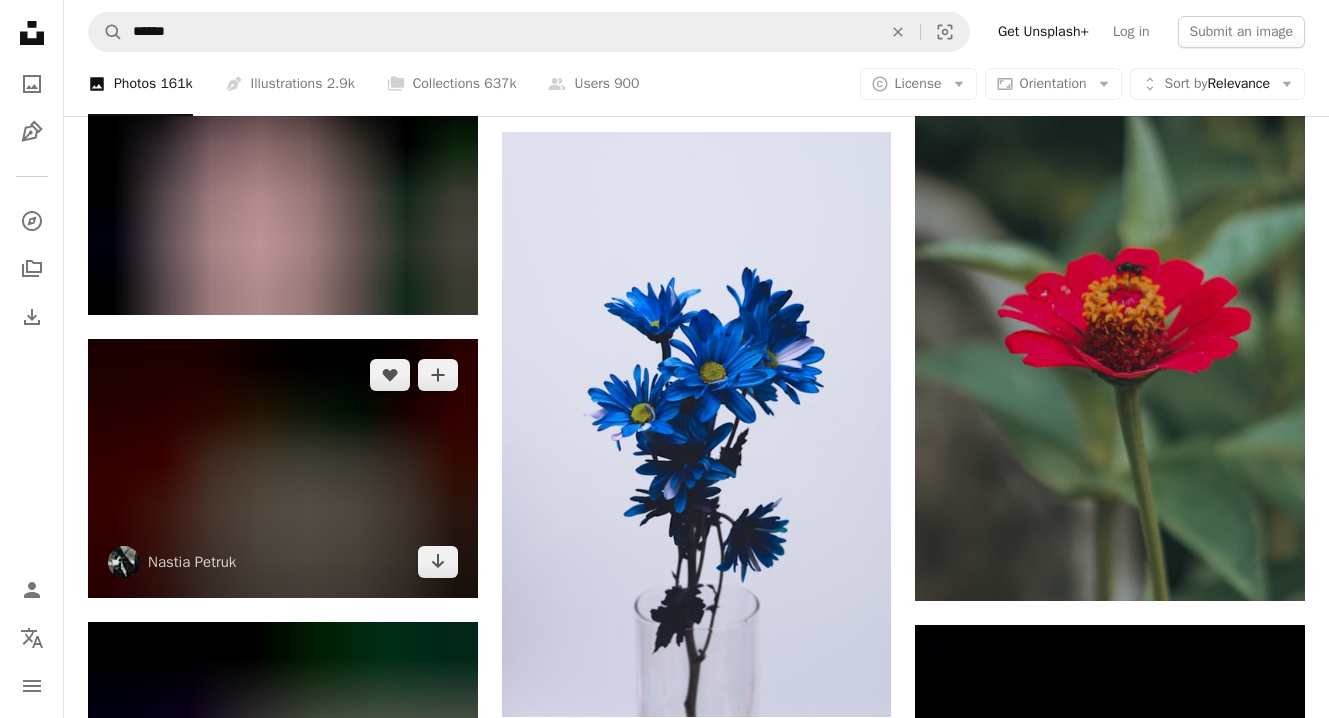 scroll, scrollTop: 33158, scrollLeft: 0, axis: vertical 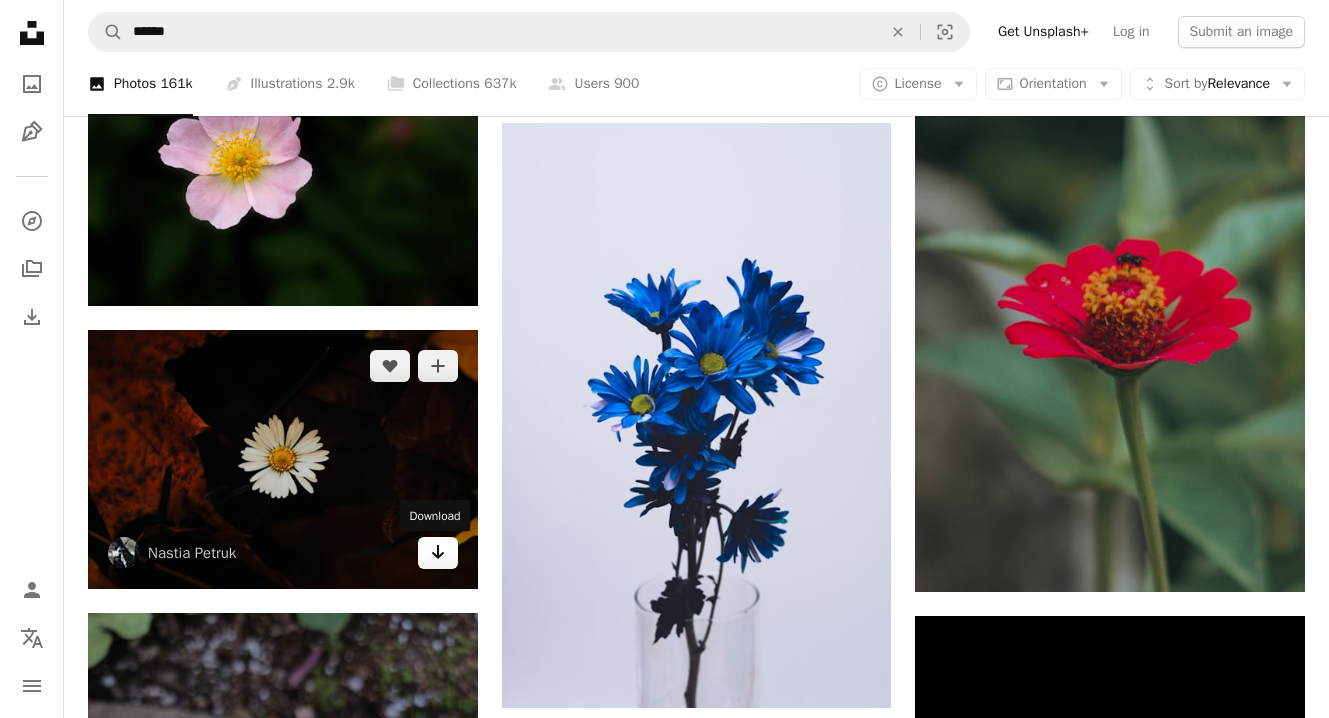 click on "Arrow pointing down" 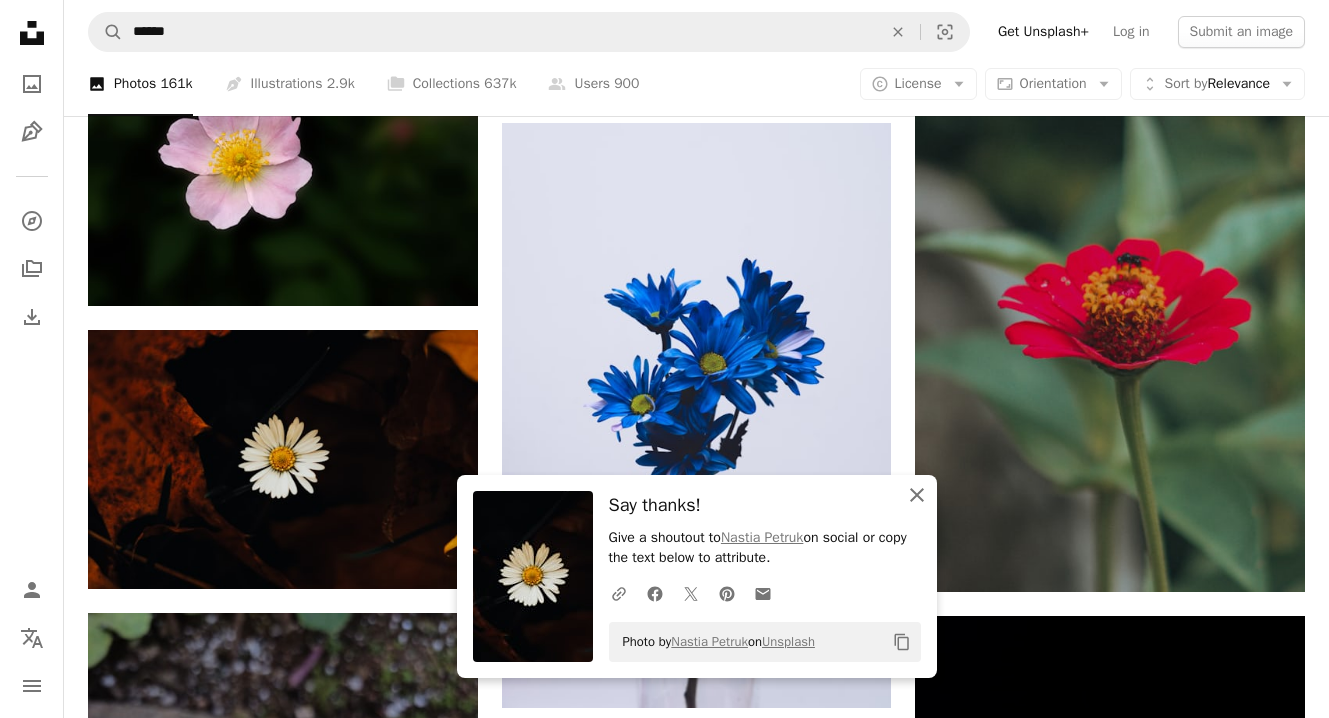 click on "An X shape" 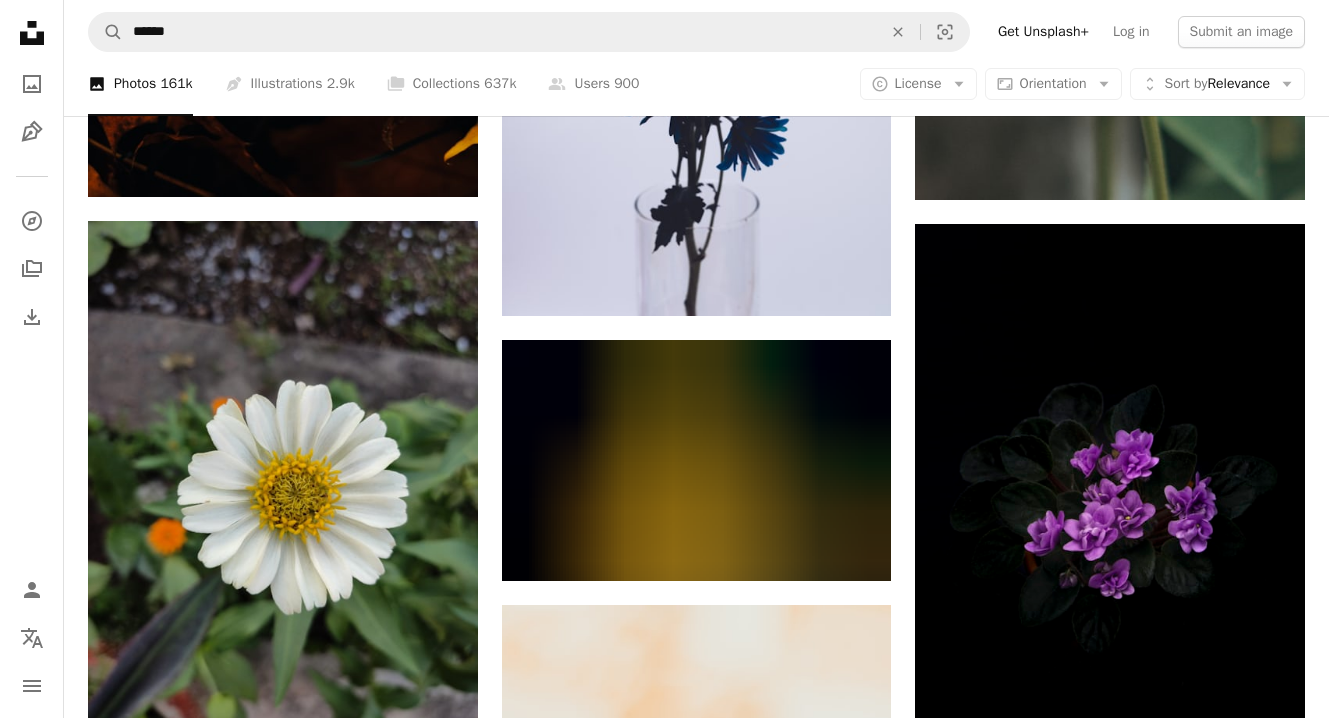 scroll, scrollTop: 33569, scrollLeft: 0, axis: vertical 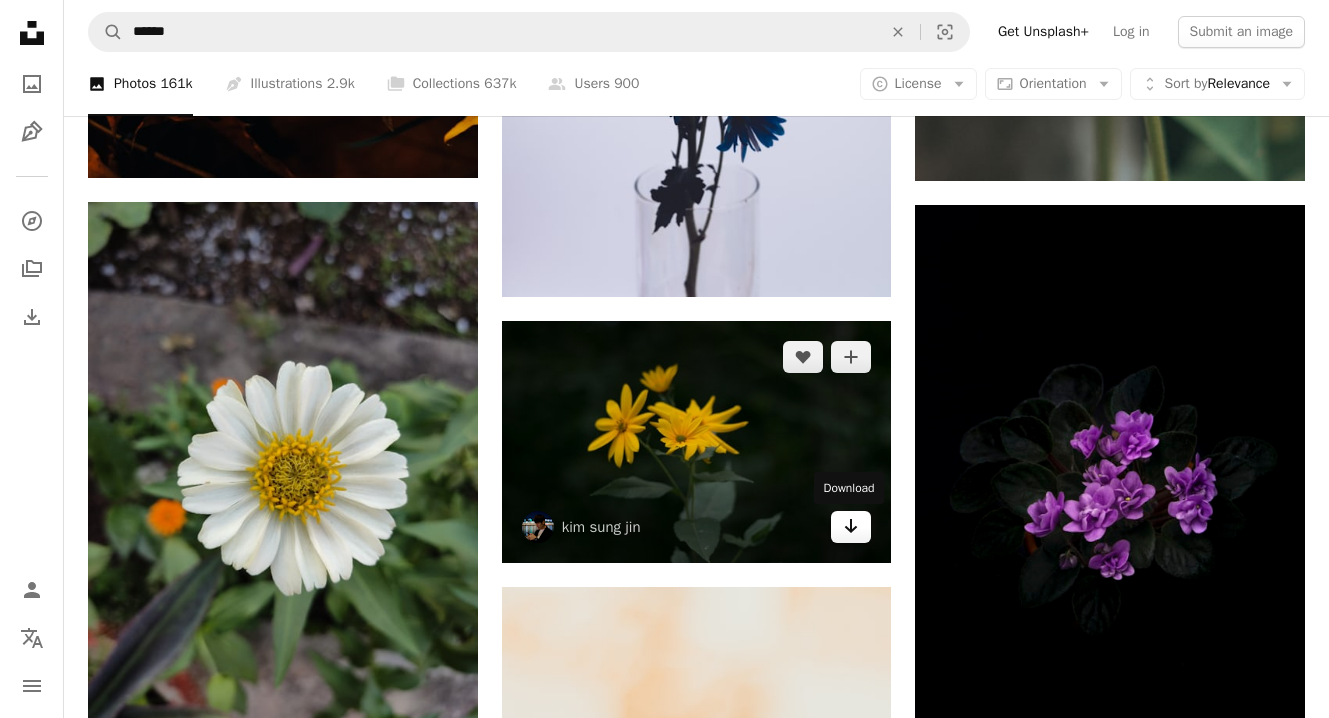 click on "Arrow pointing down" at bounding box center [851, 527] 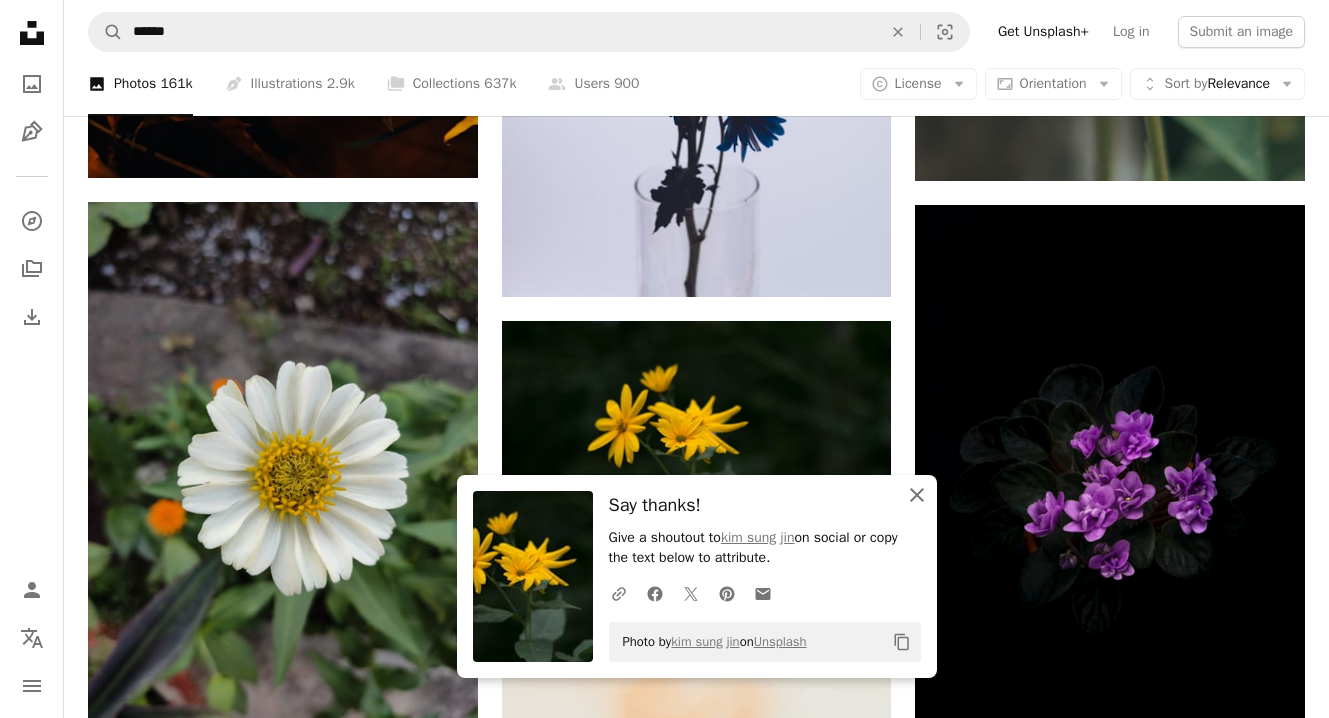 click 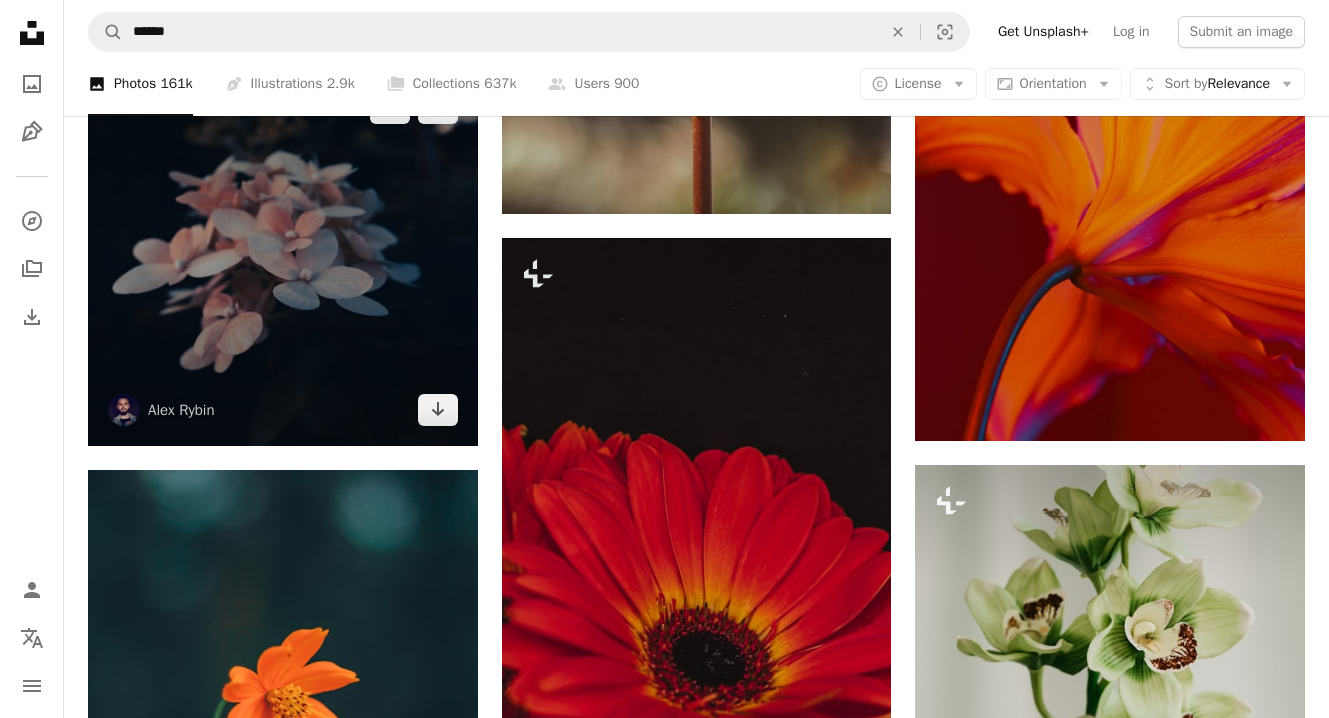 scroll, scrollTop: 34548, scrollLeft: 0, axis: vertical 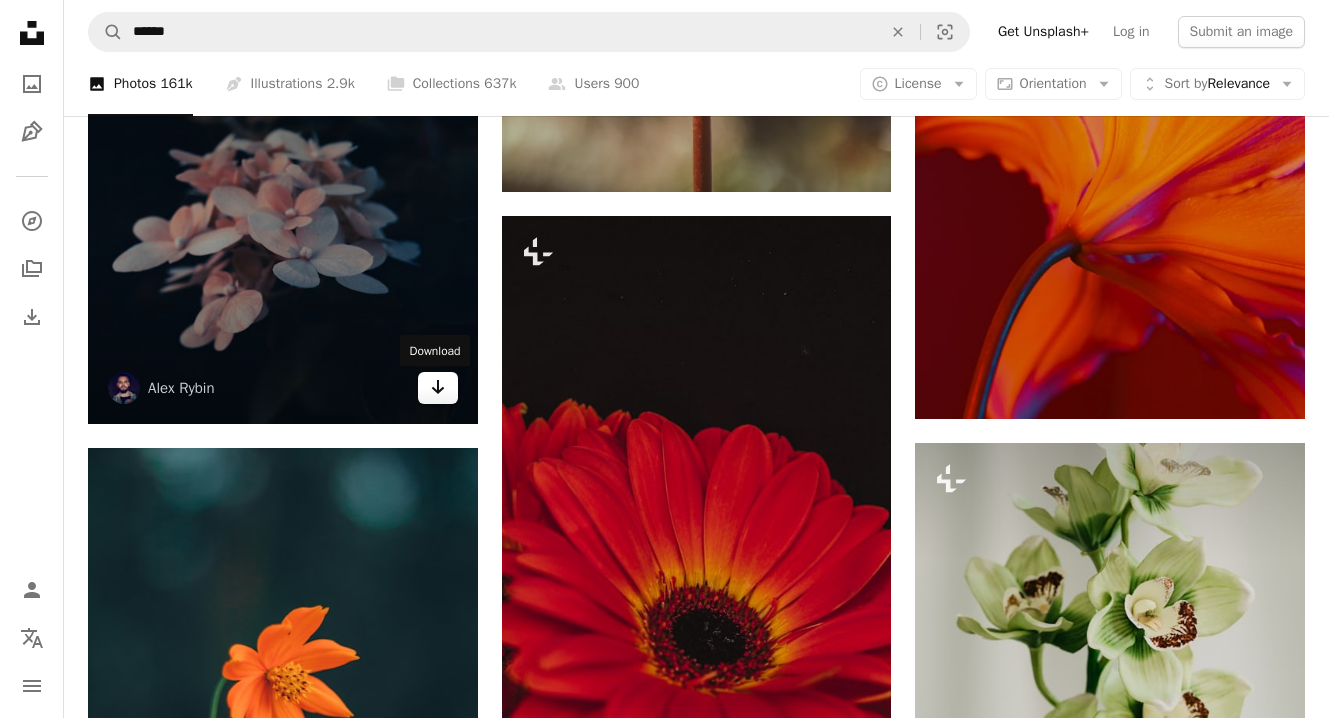 click on "Arrow pointing down" at bounding box center (438, 388) 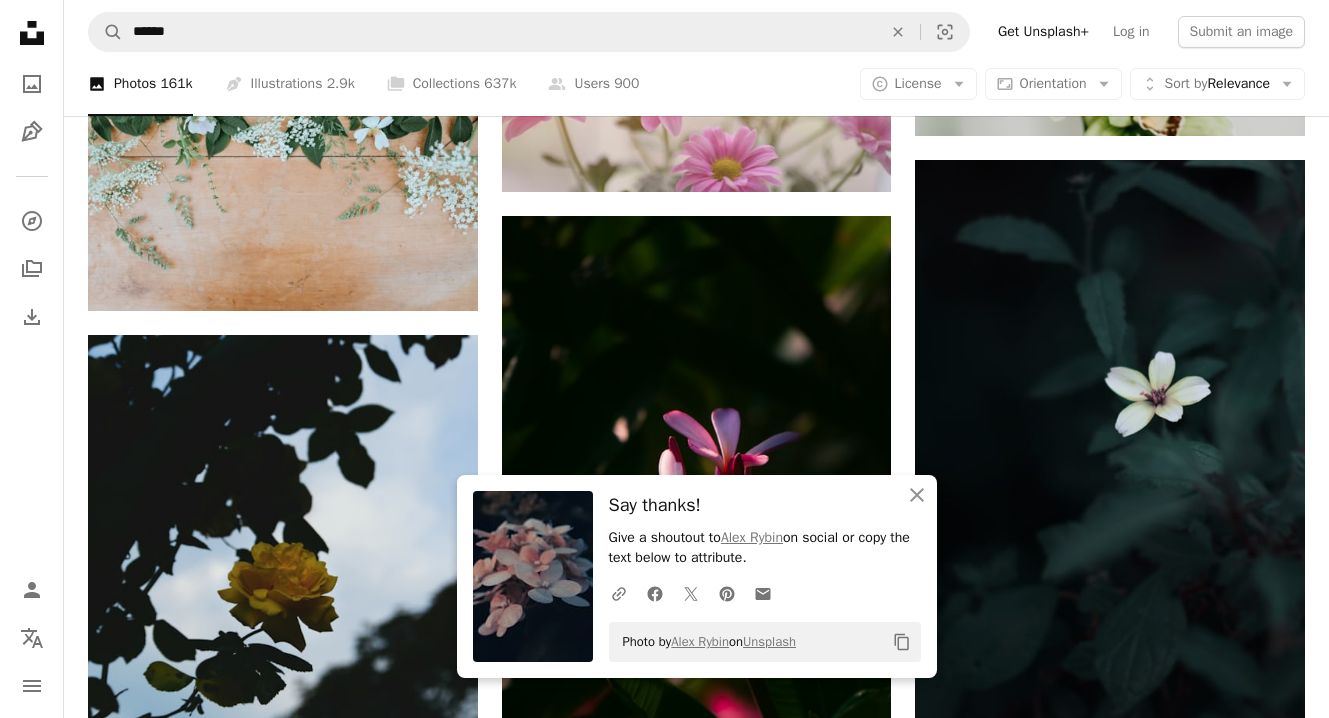 scroll, scrollTop: 35444, scrollLeft: 0, axis: vertical 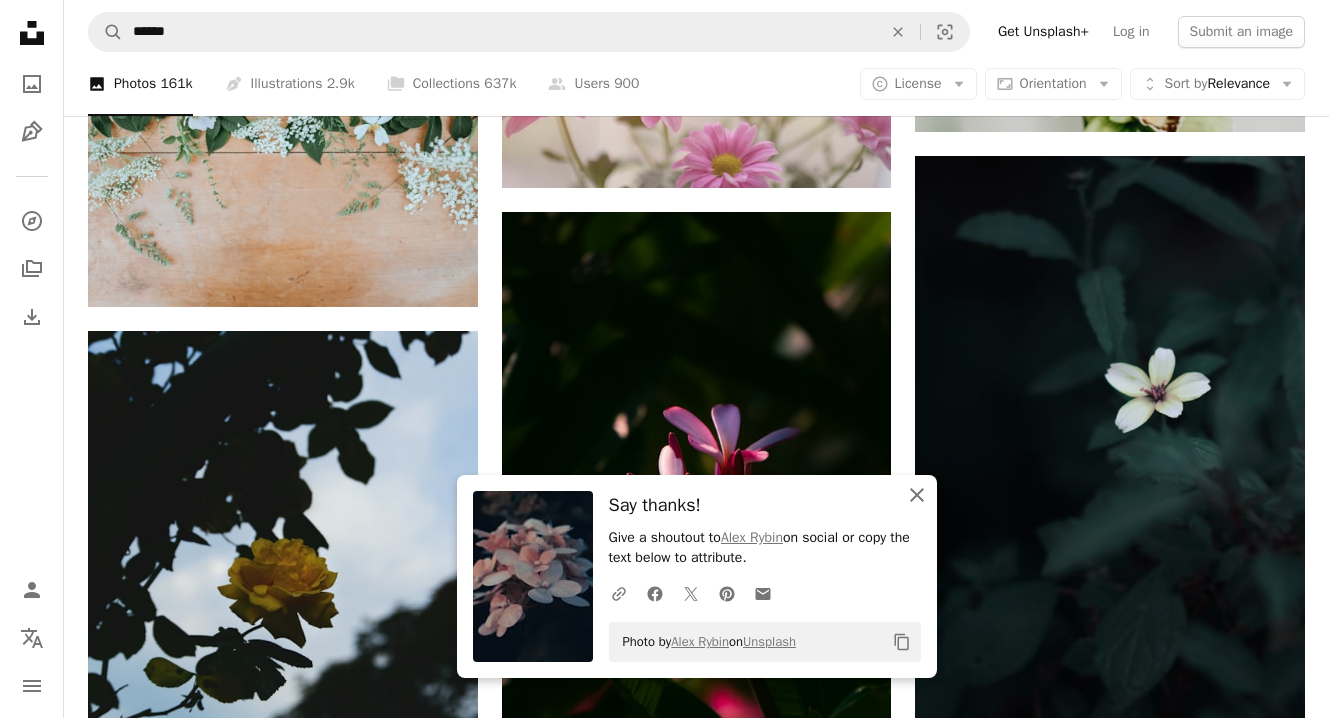 click 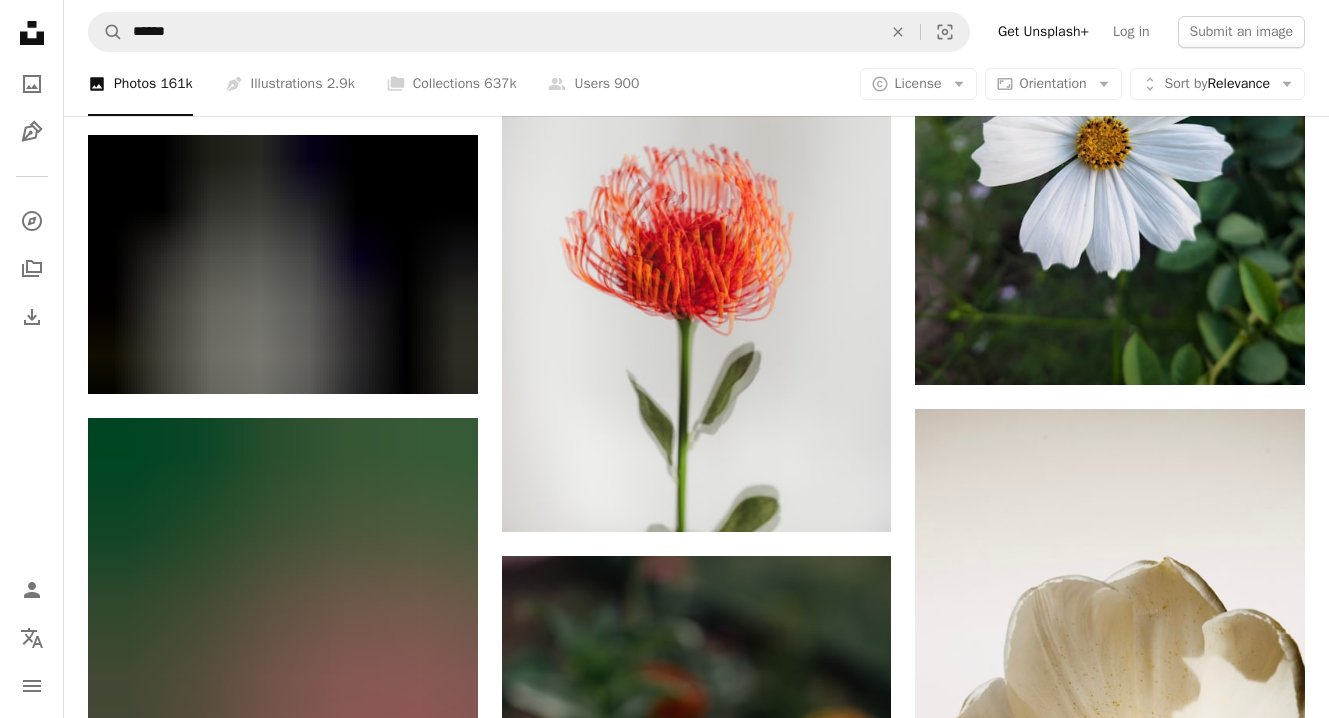 scroll, scrollTop: 37389, scrollLeft: 0, axis: vertical 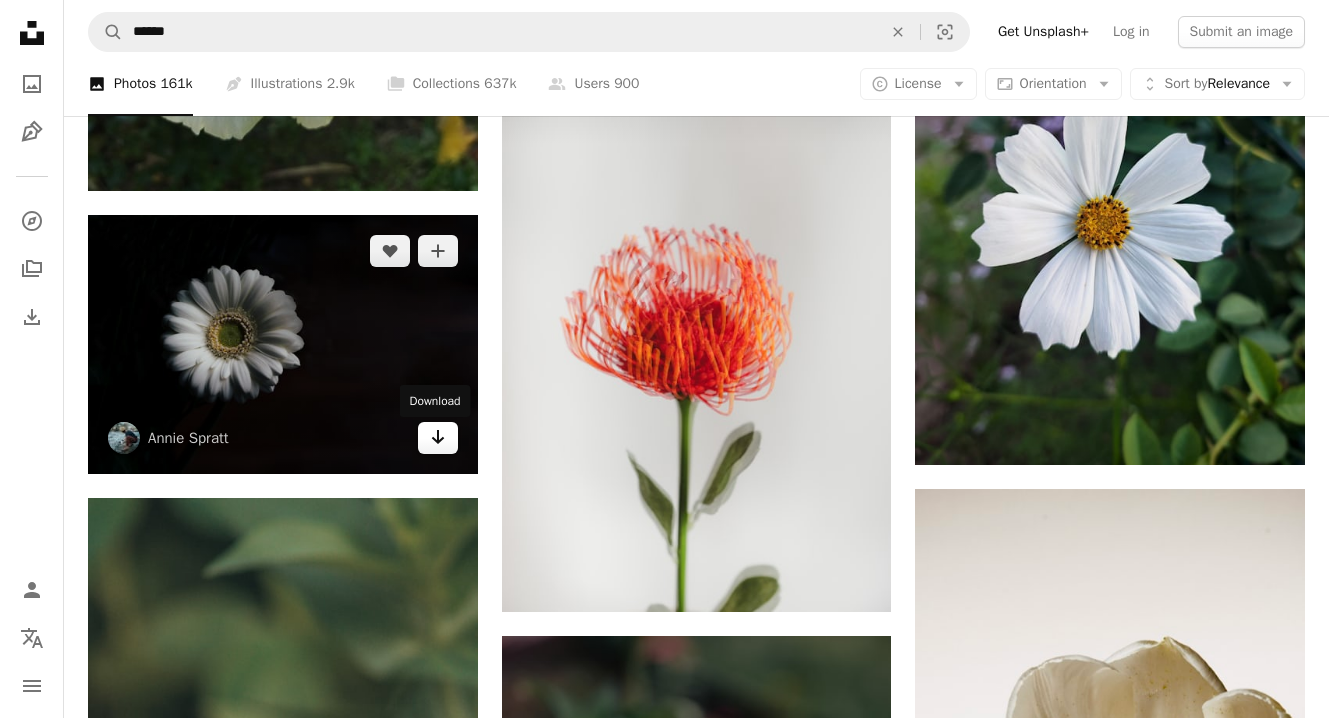 click on "Arrow pointing down" 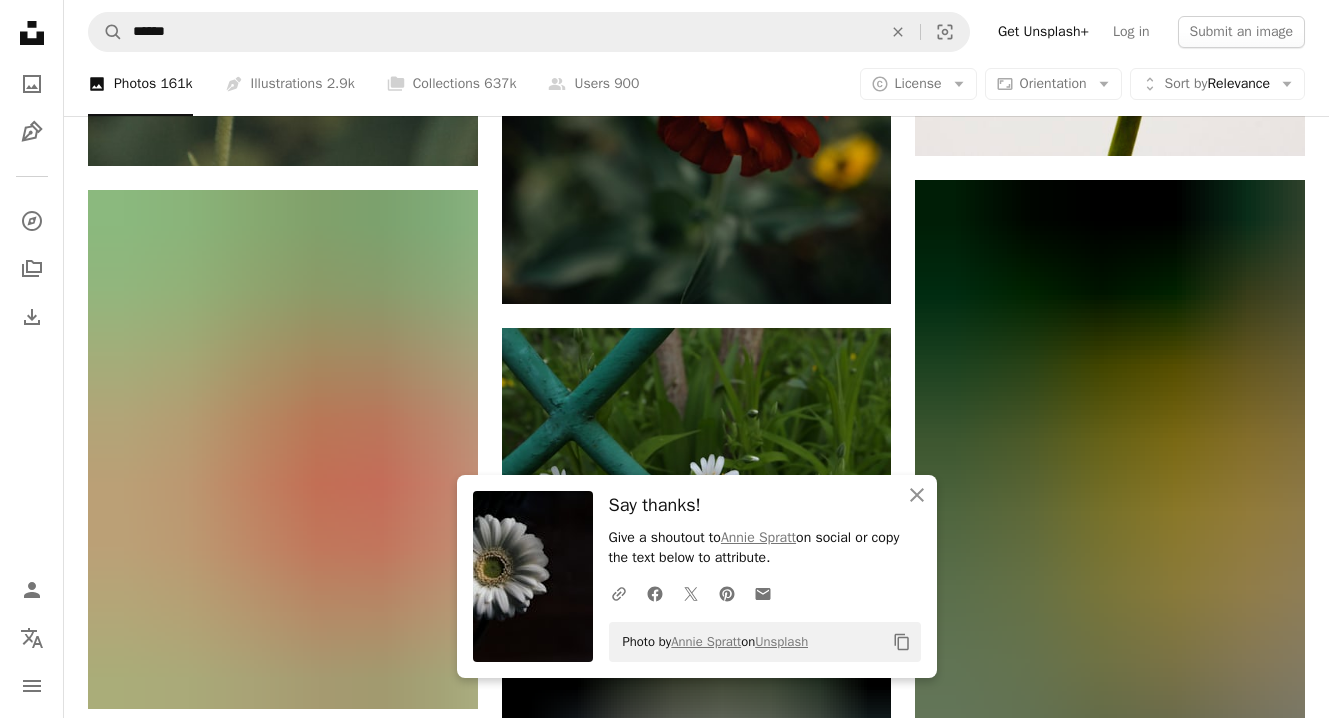 scroll, scrollTop: 38310, scrollLeft: 0, axis: vertical 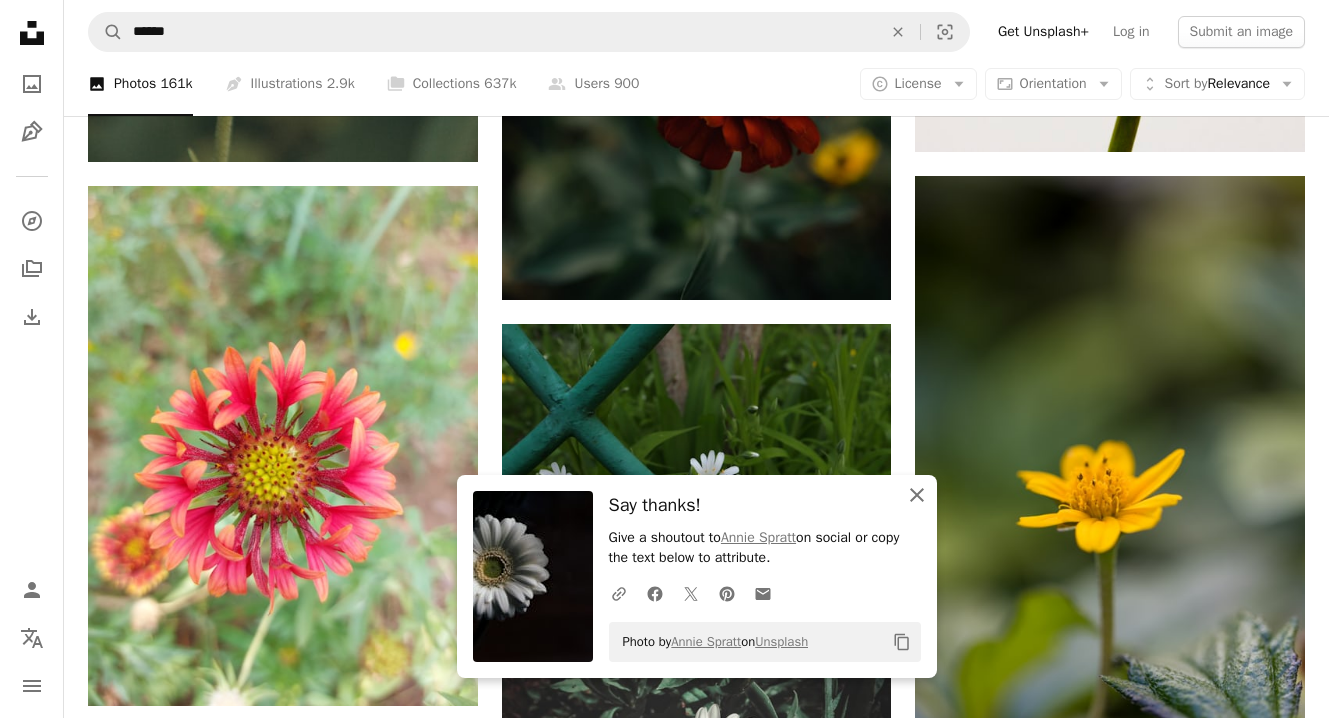 click on "An X shape" 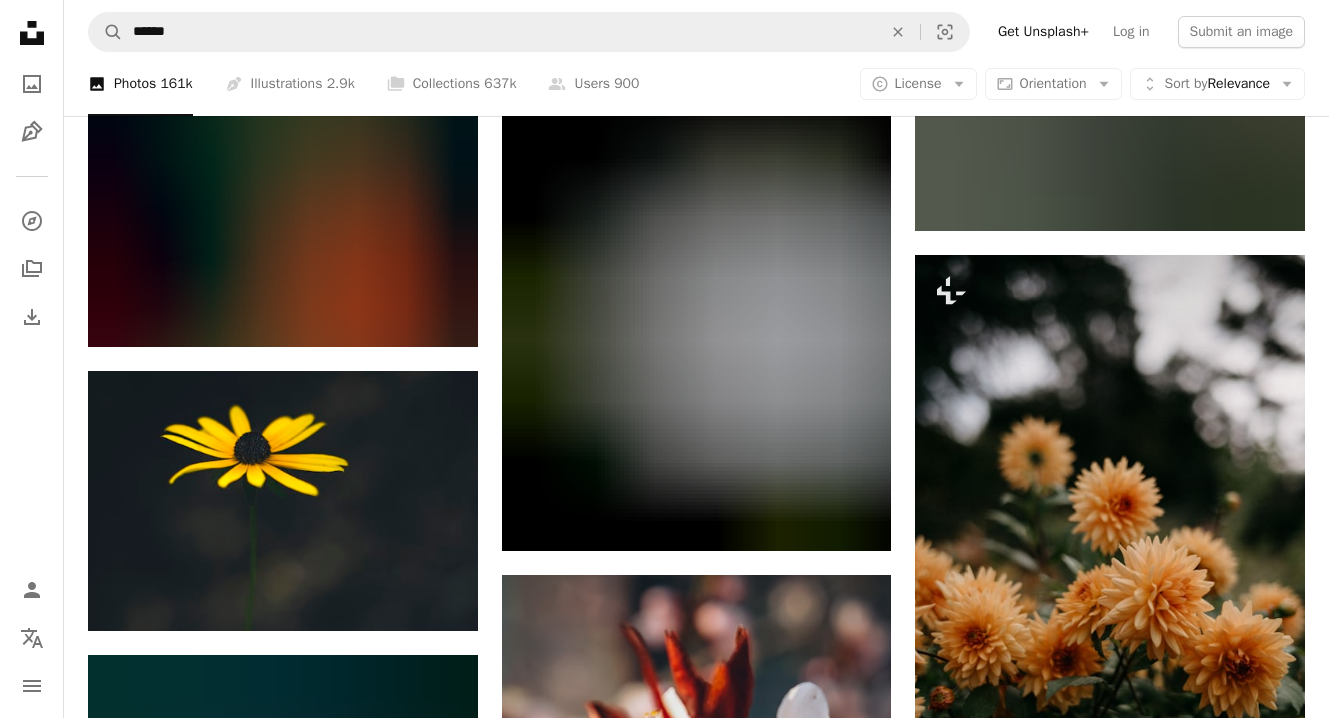 scroll, scrollTop: 40060, scrollLeft: 0, axis: vertical 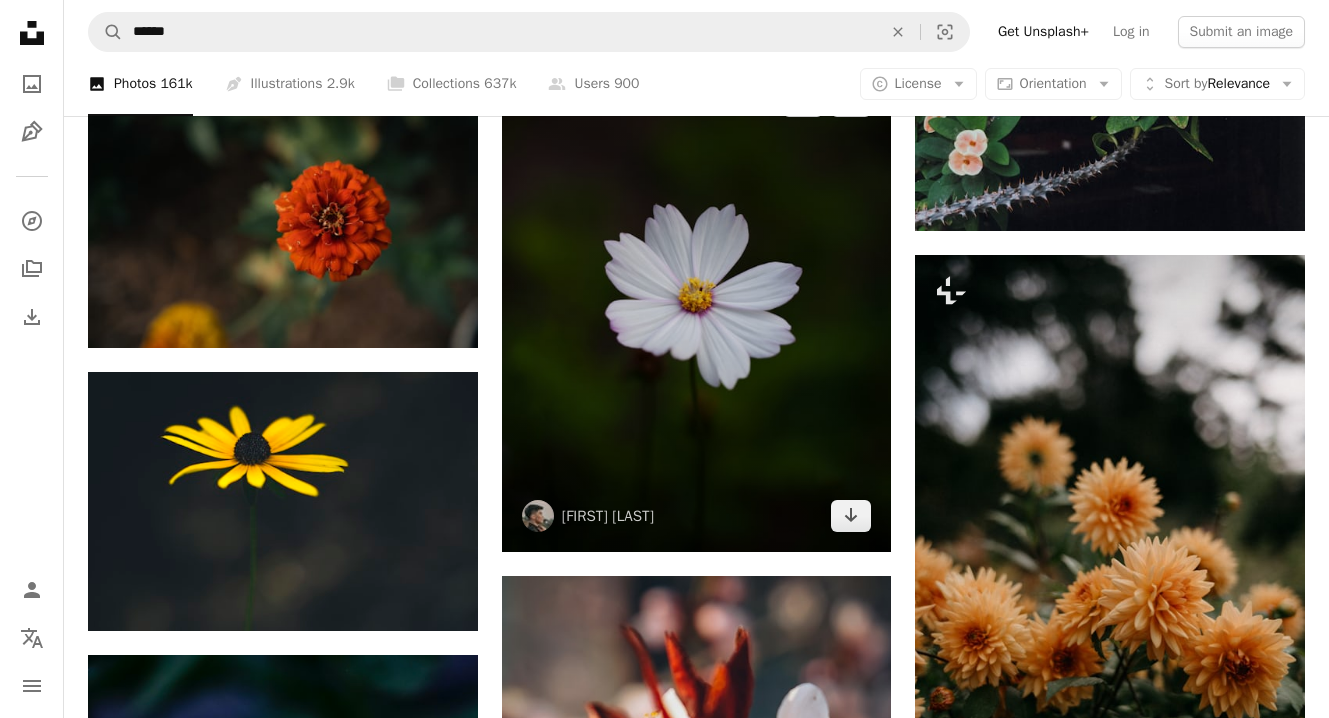 click at bounding box center (697, 308) 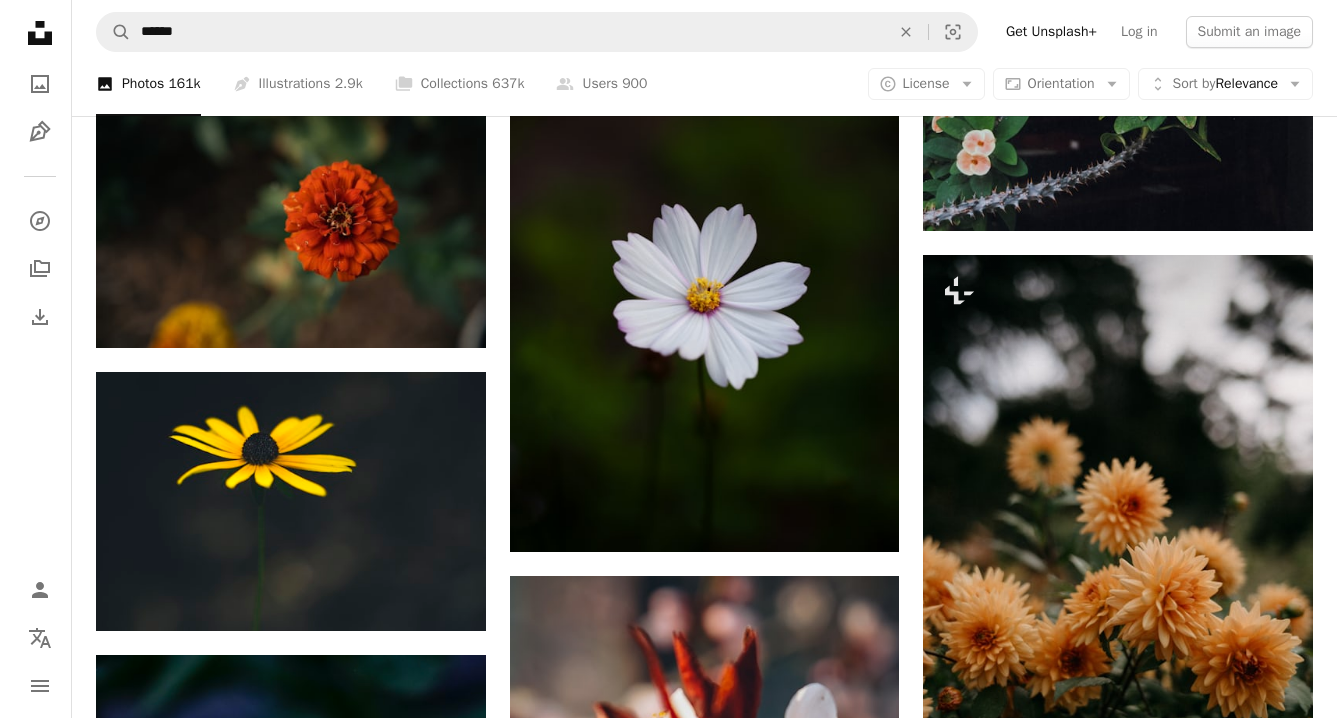 scroll, scrollTop: 39921, scrollLeft: 0, axis: vertical 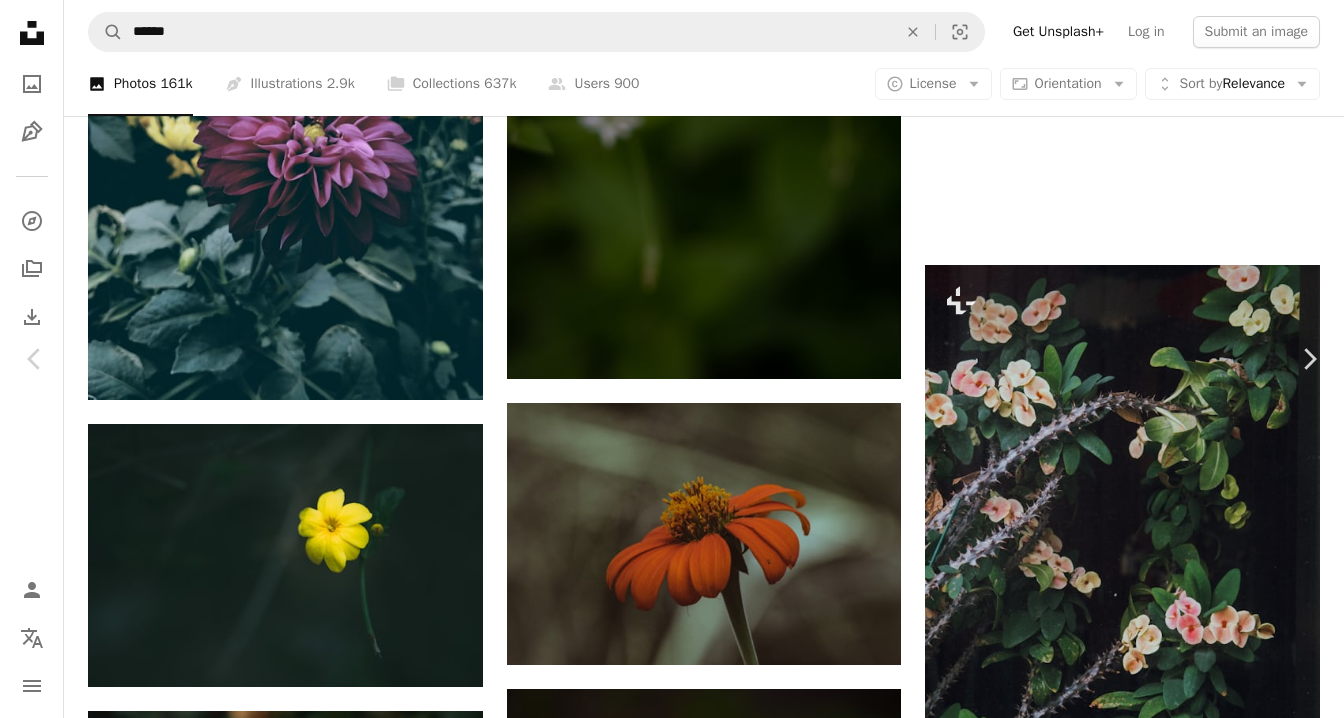 click on "An X shape" at bounding box center (20, 20) 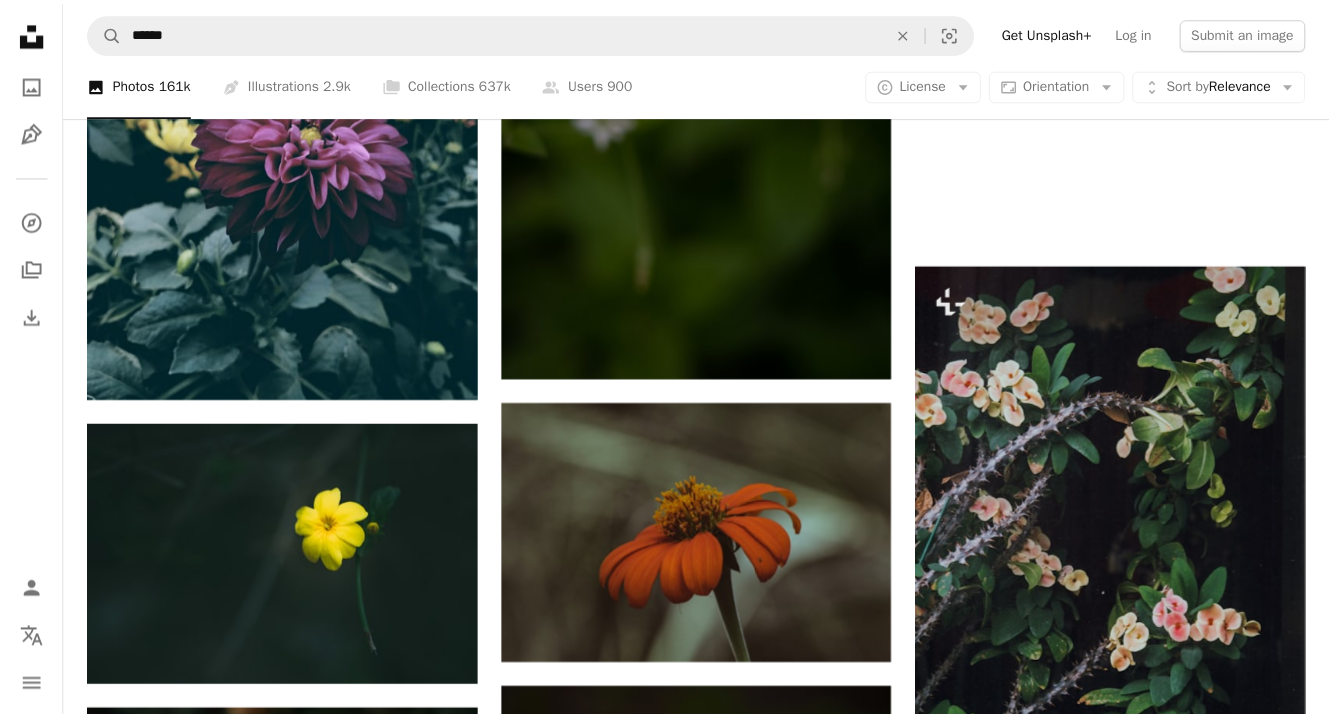 scroll, scrollTop: 40060, scrollLeft: 0, axis: vertical 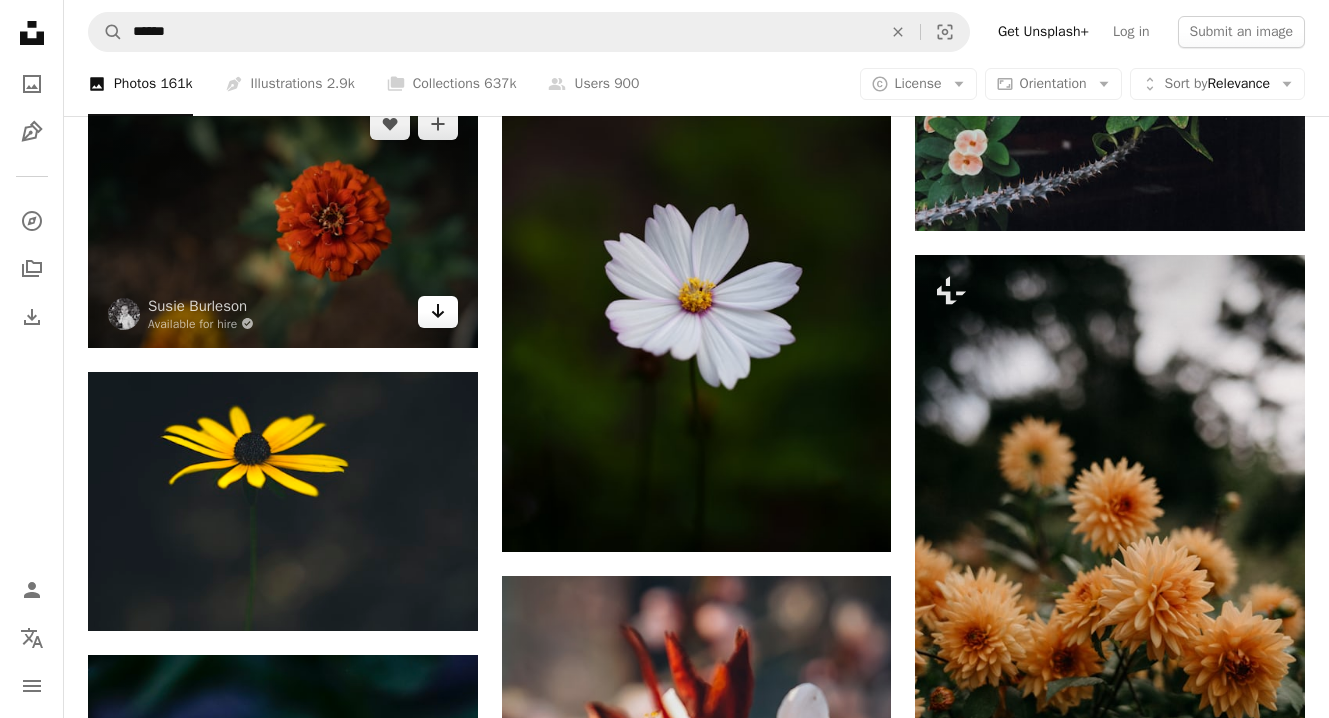 click 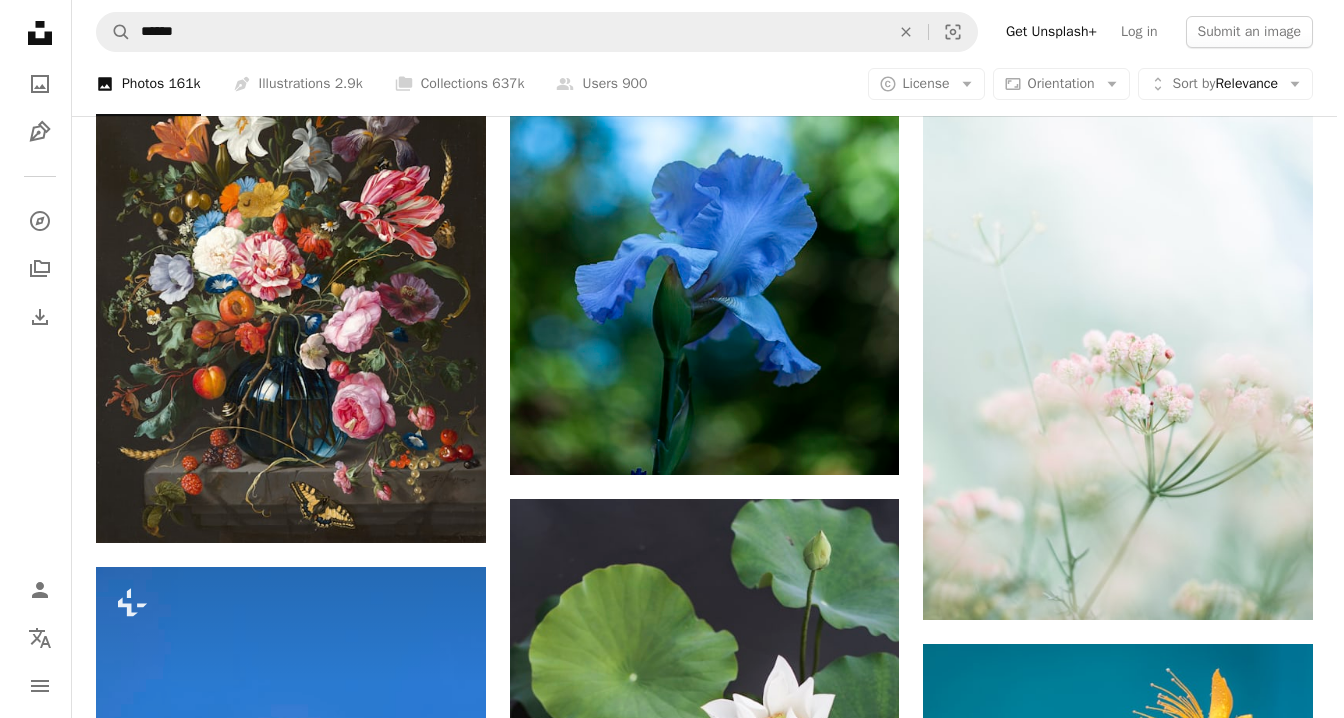 scroll, scrollTop: 20785, scrollLeft: 0, axis: vertical 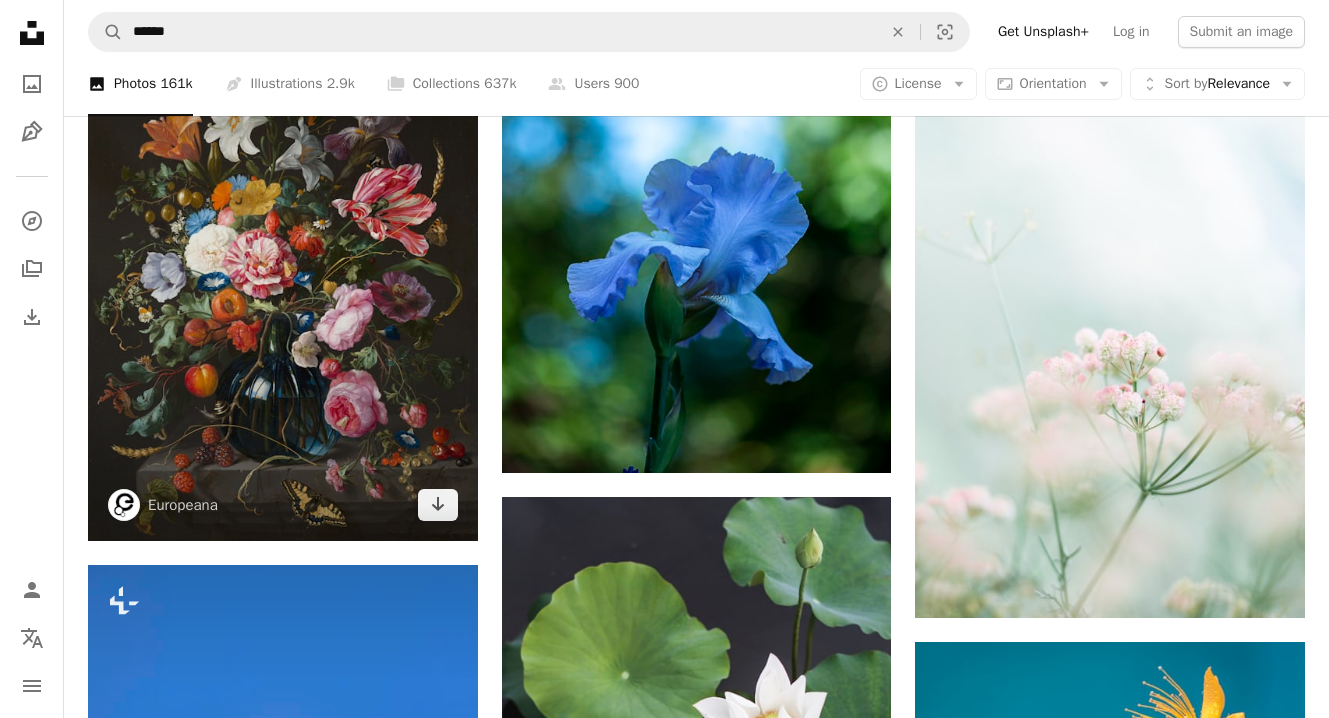 click at bounding box center [283, 264] 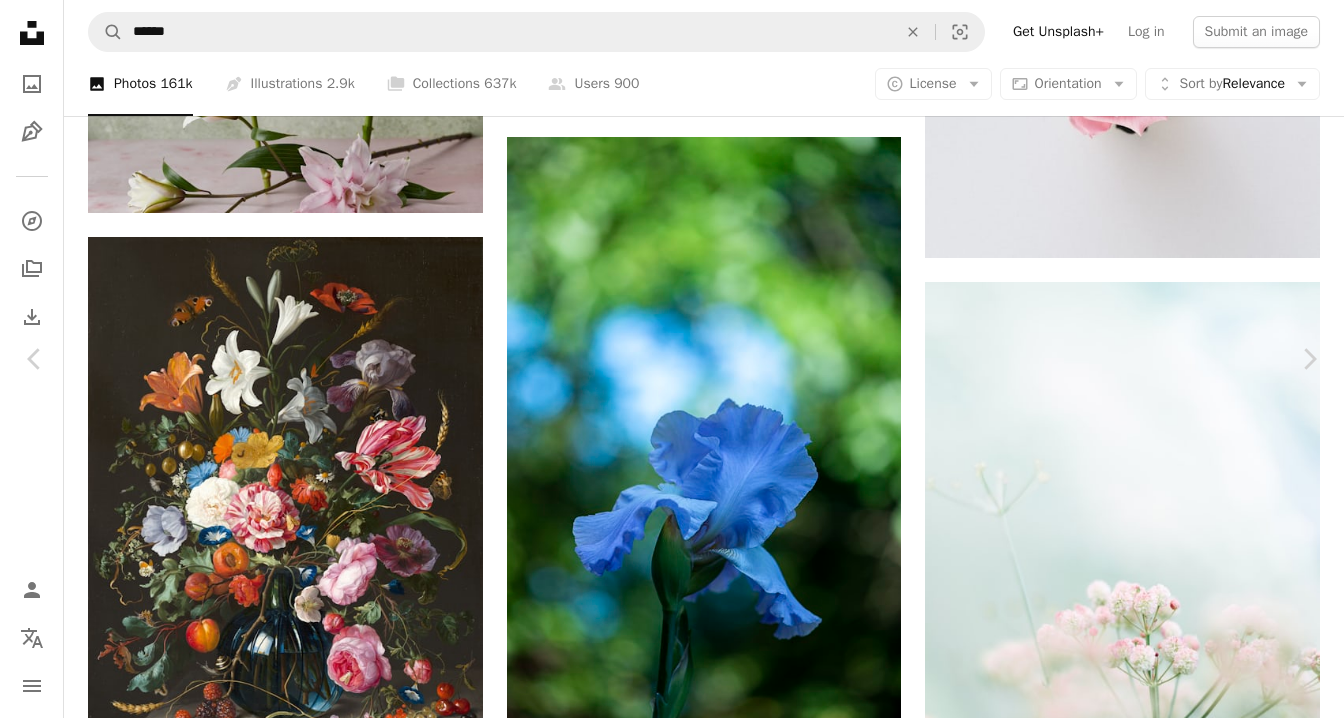 drag, startPoint x: 210, startPoint y: 38, endPoint x: 133, endPoint y: 33, distance: 77.16217 